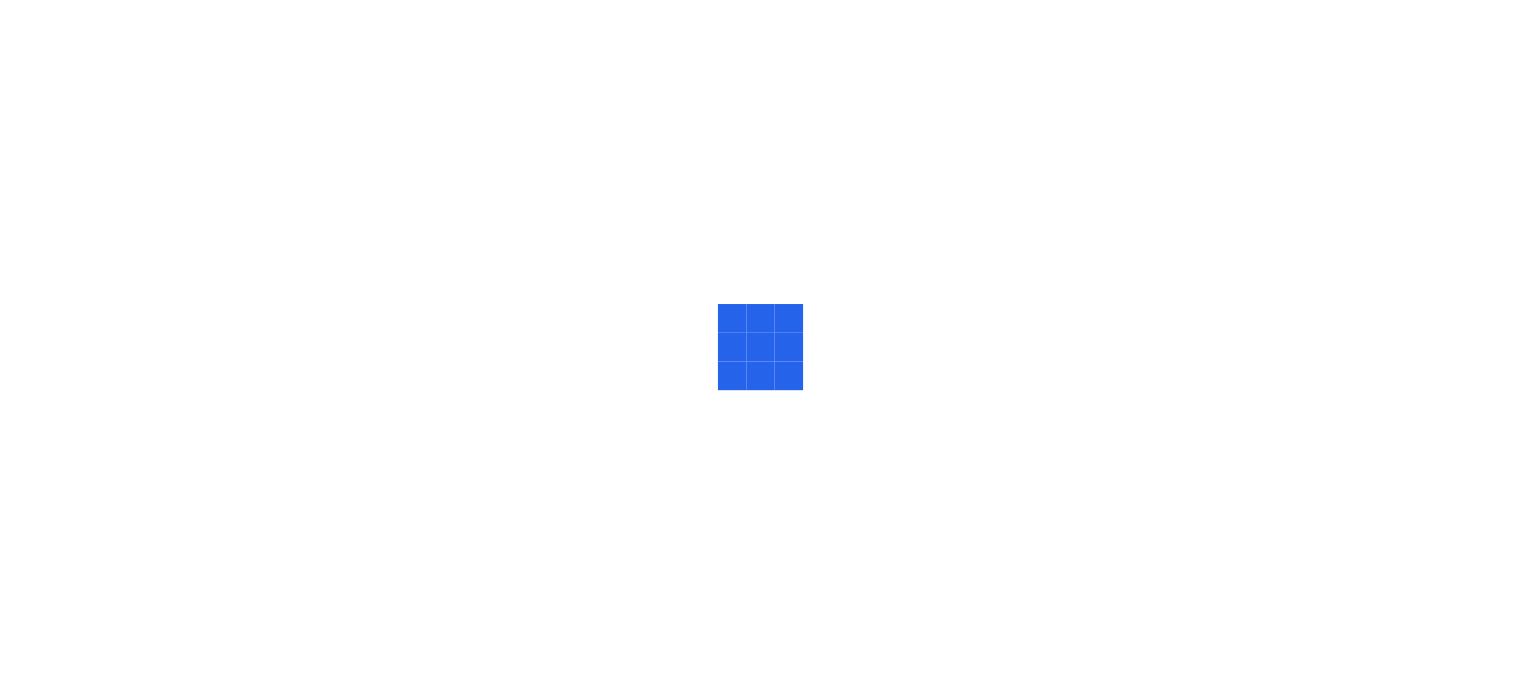 scroll, scrollTop: 0, scrollLeft: 0, axis: both 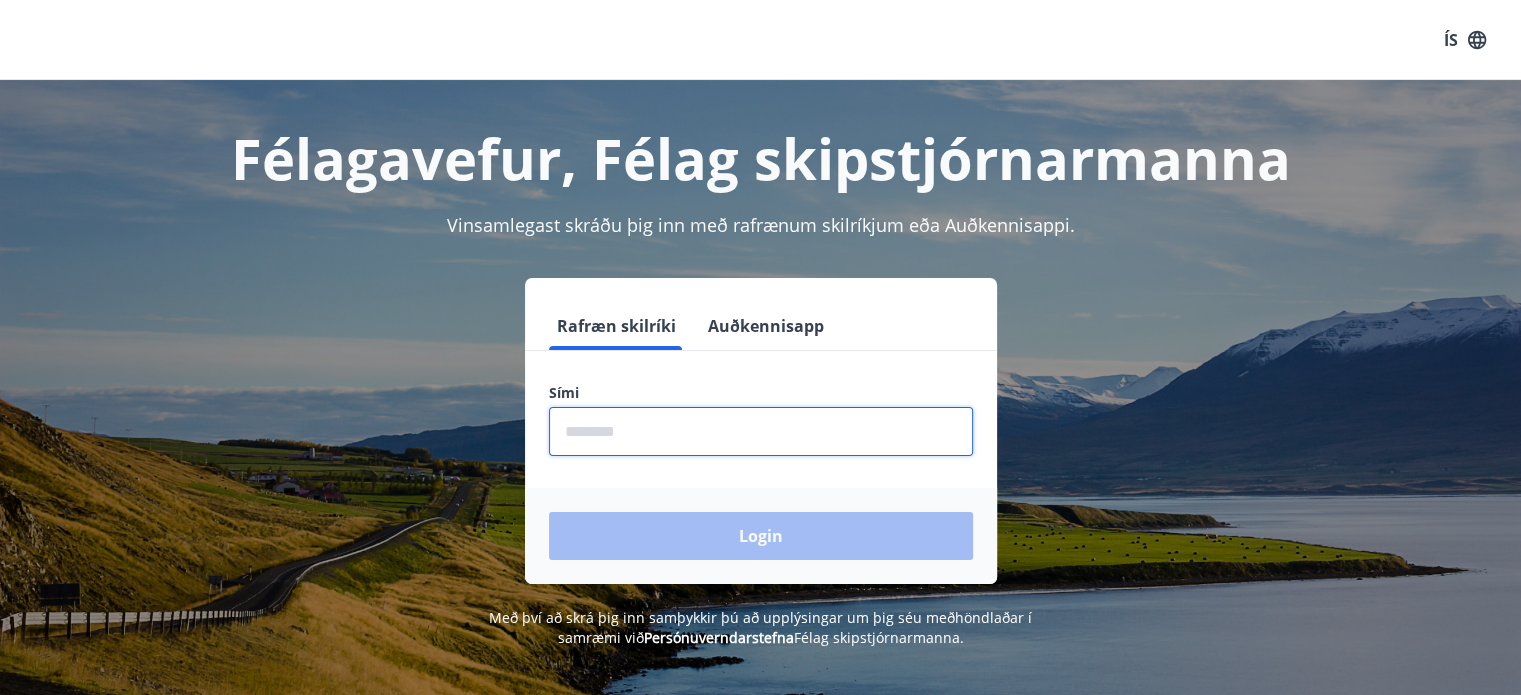 click at bounding box center [761, 431] 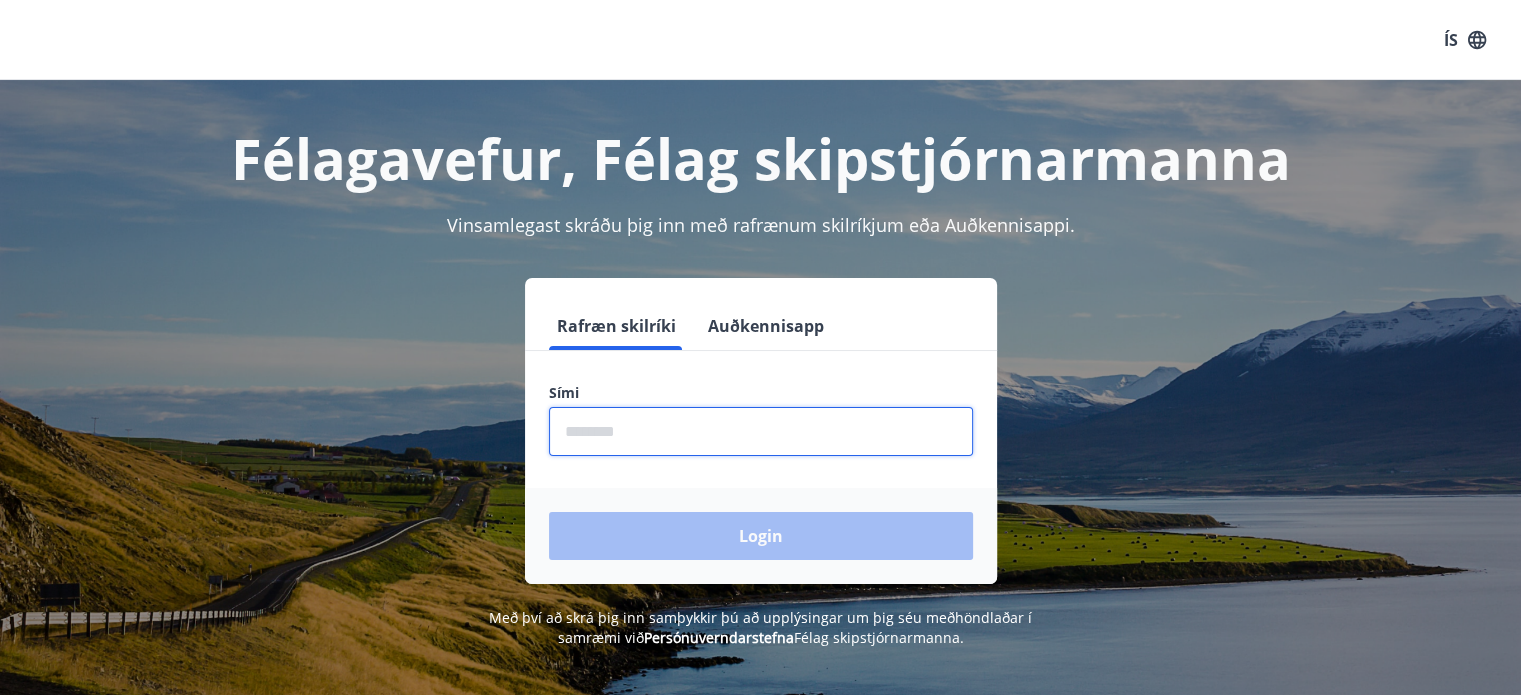 type on "********" 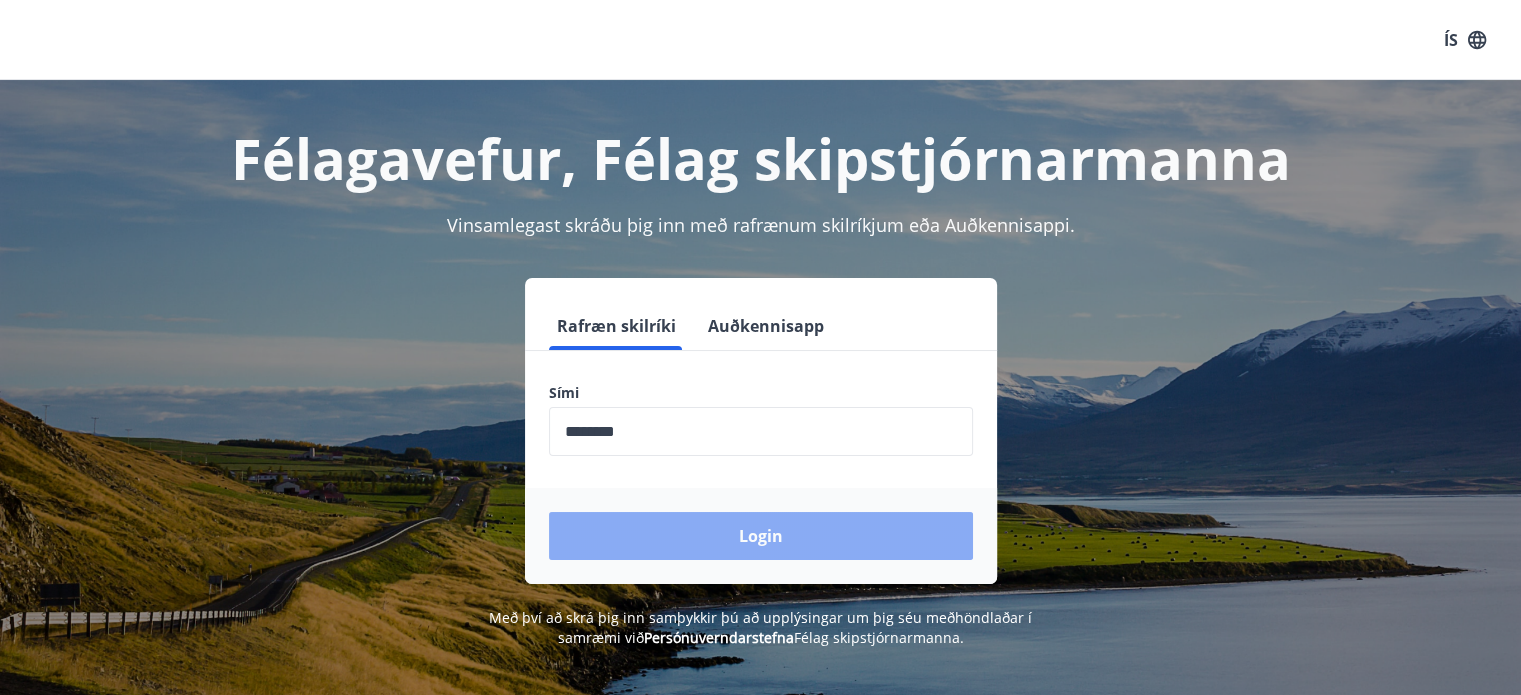click on "Login" at bounding box center [761, 536] 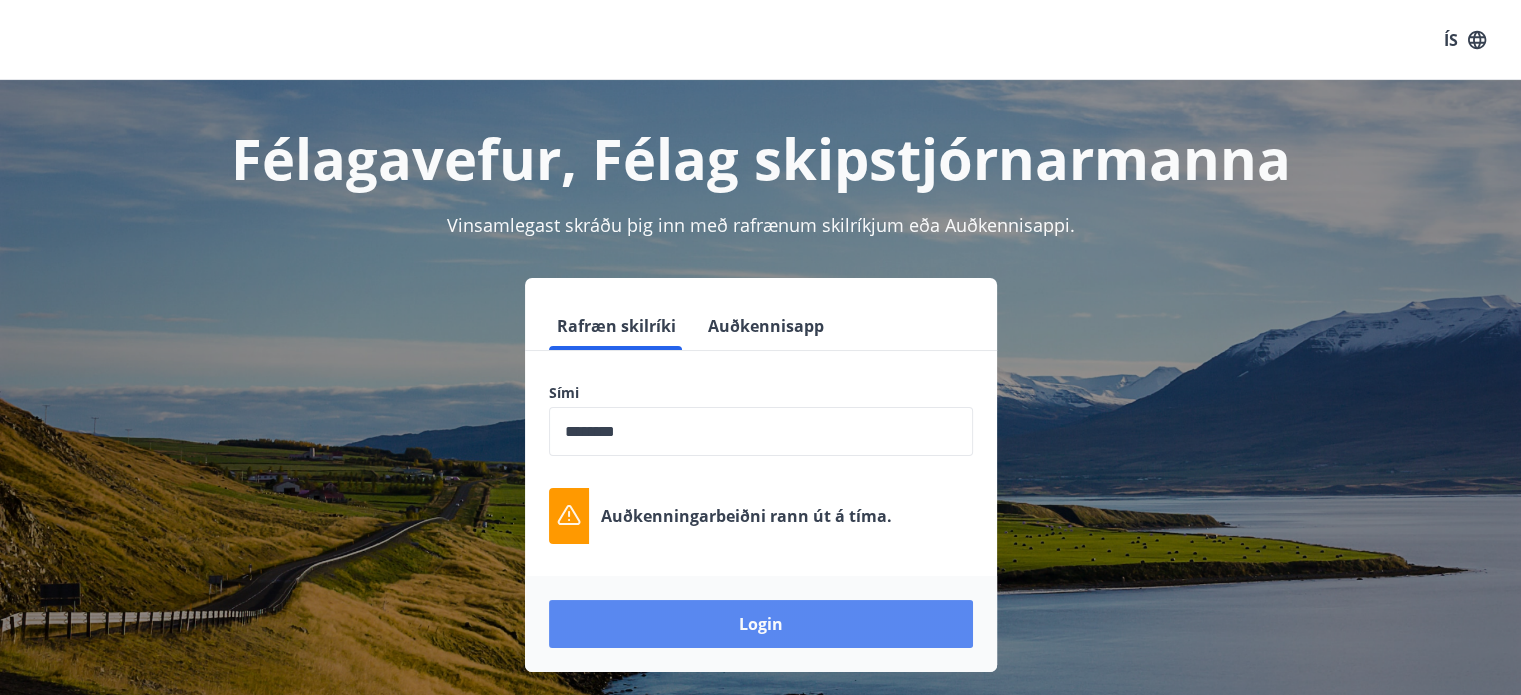 click on "Login" at bounding box center (761, 624) 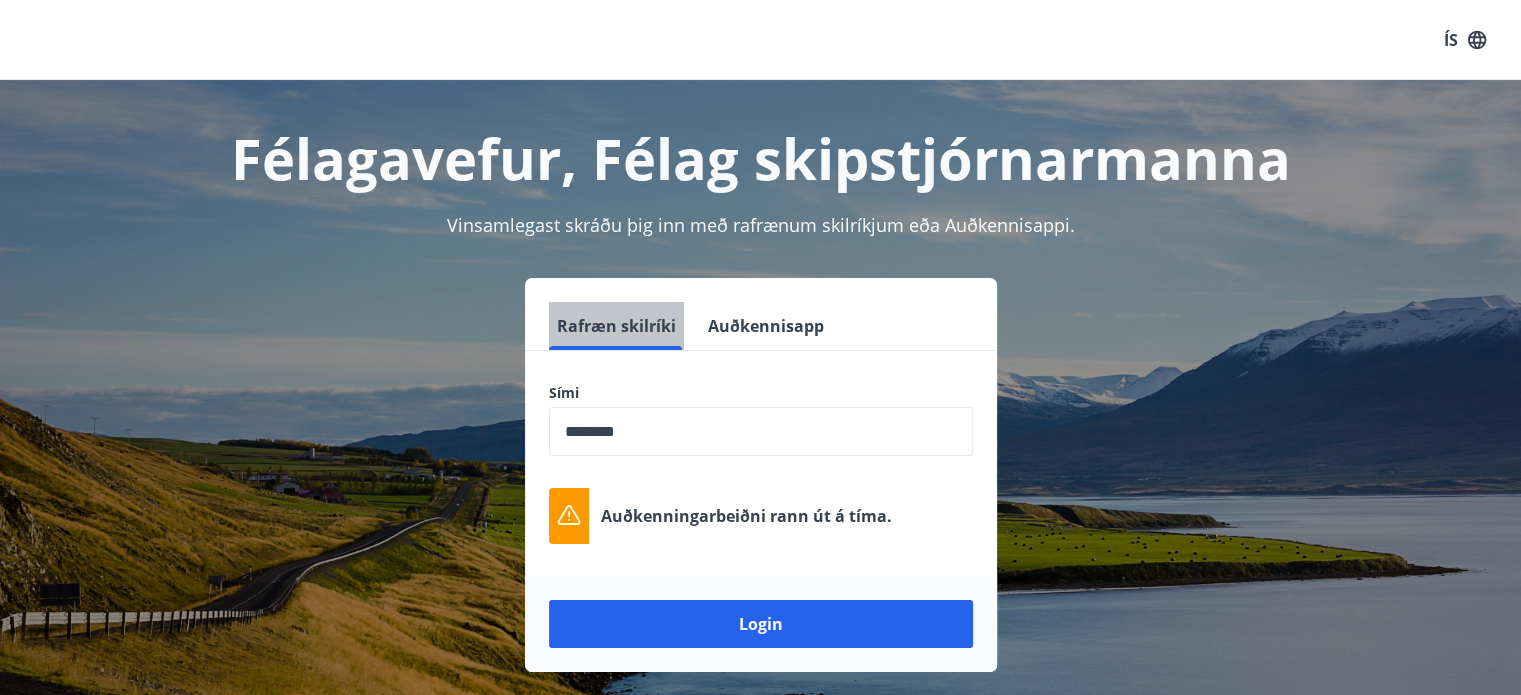 click on "Rafræn skilríki" at bounding box center [616, 326] 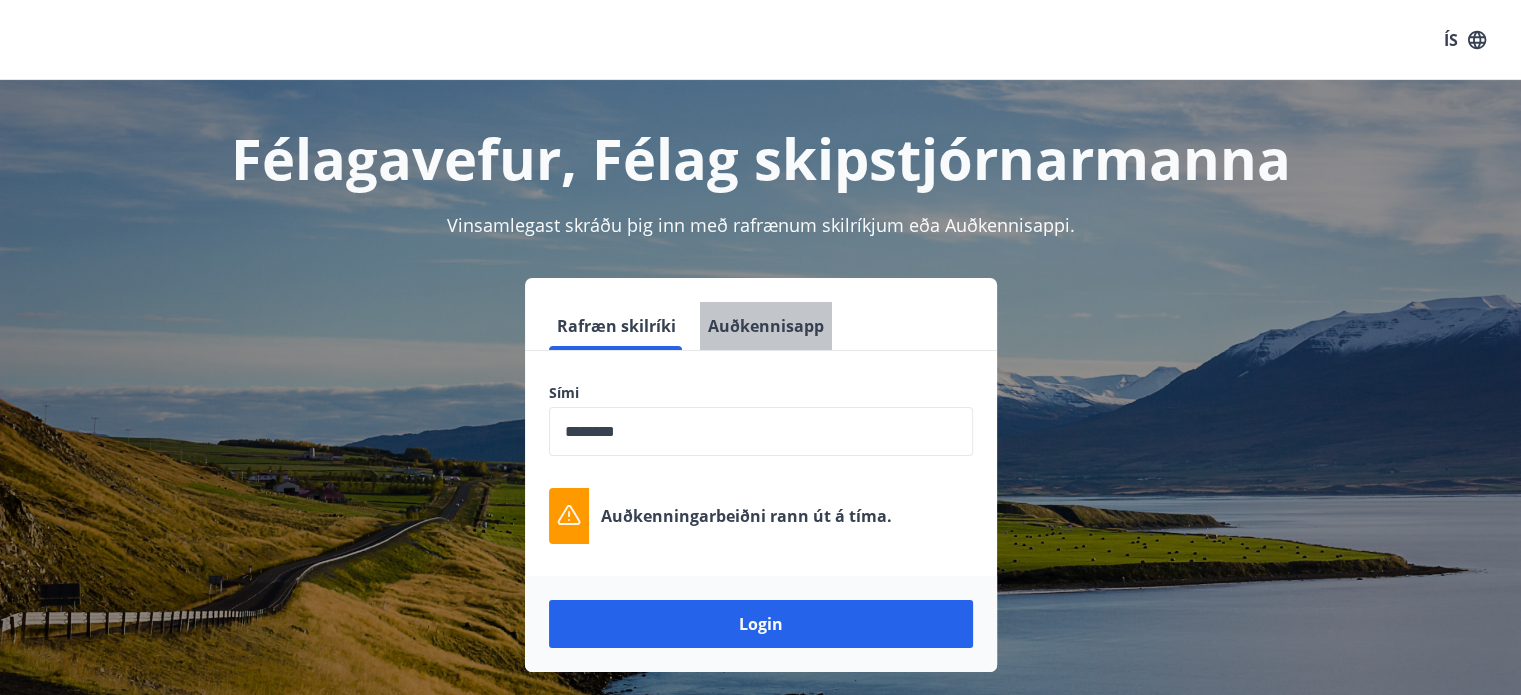 click on "Auðkennisapp" at bounding box center (766, 326) 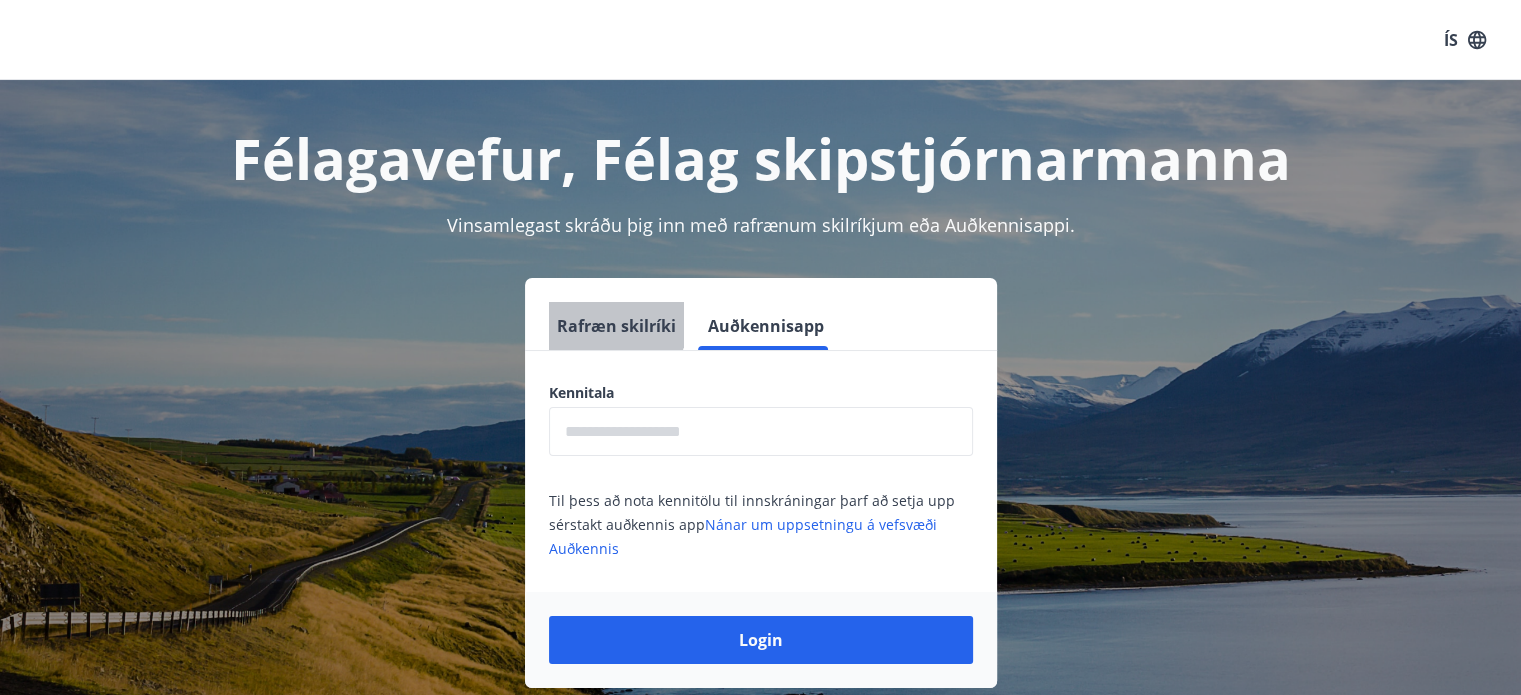 click on "Rafræn skilríki" at bounding box center [616, 326] 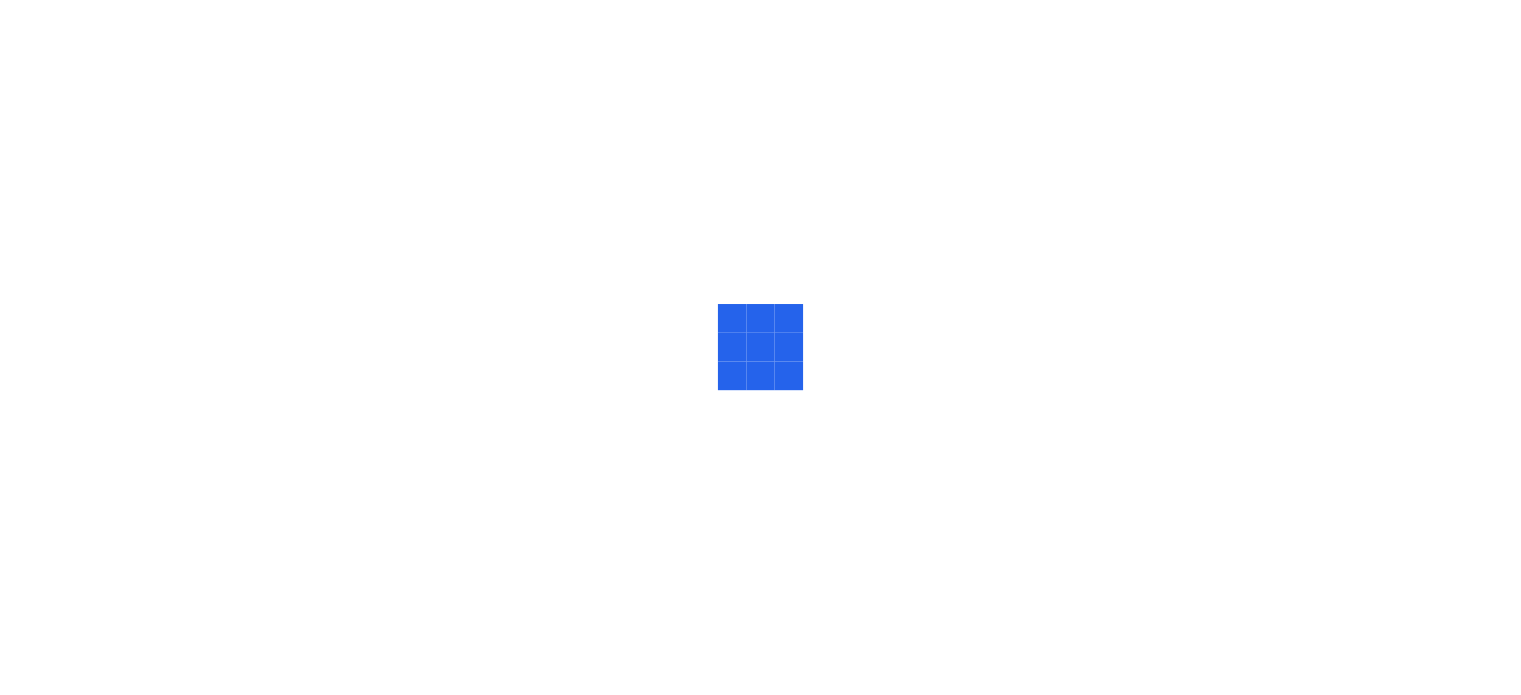 scroll, scrollTop: 0, scrollLeft: 0, axis: both 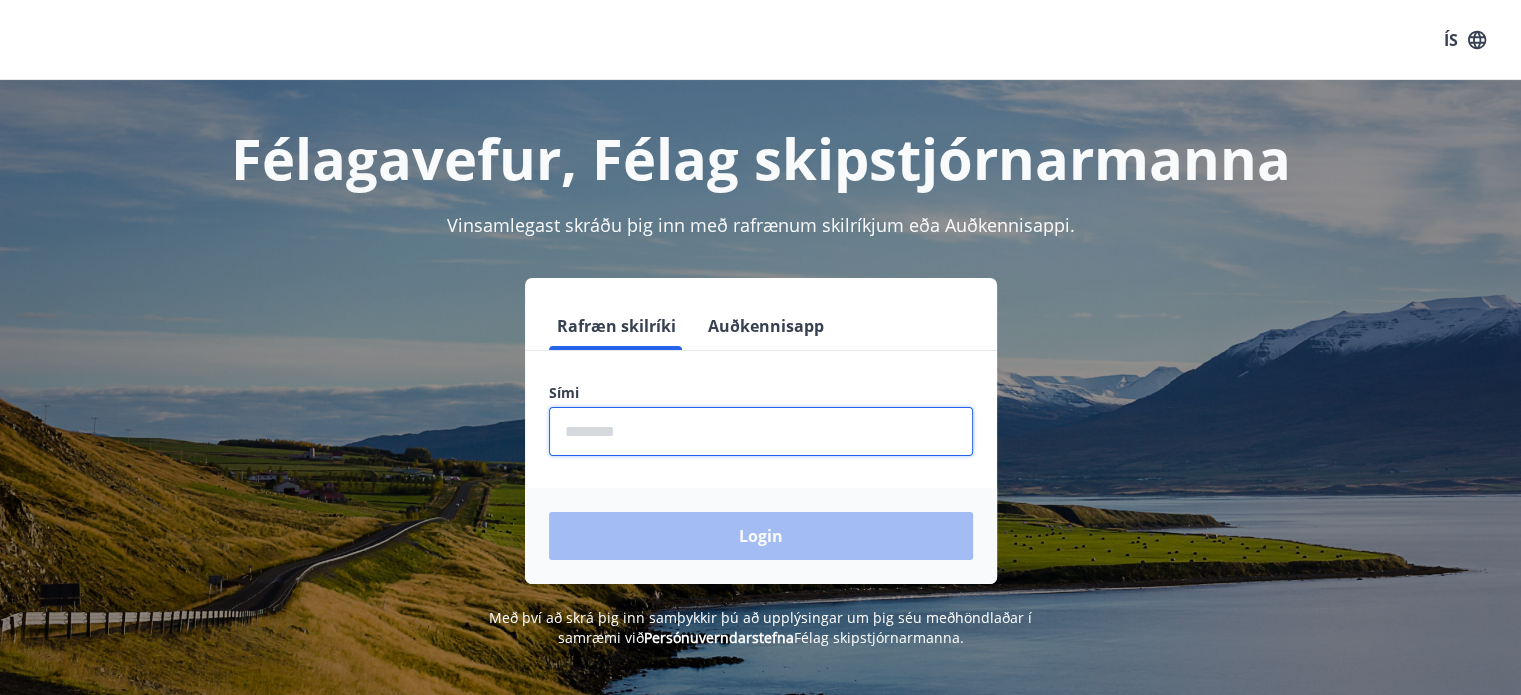 click at bounding box center [761, 431] 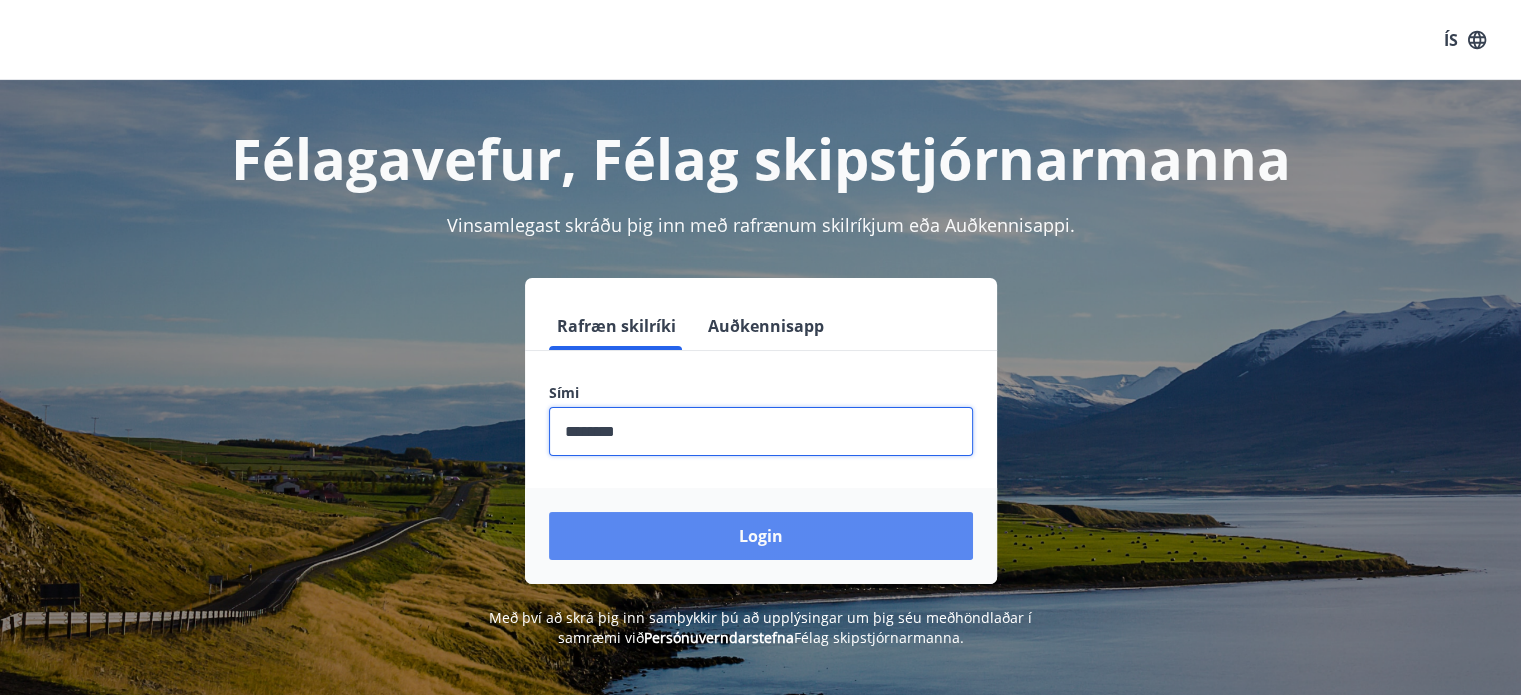 type on "********" 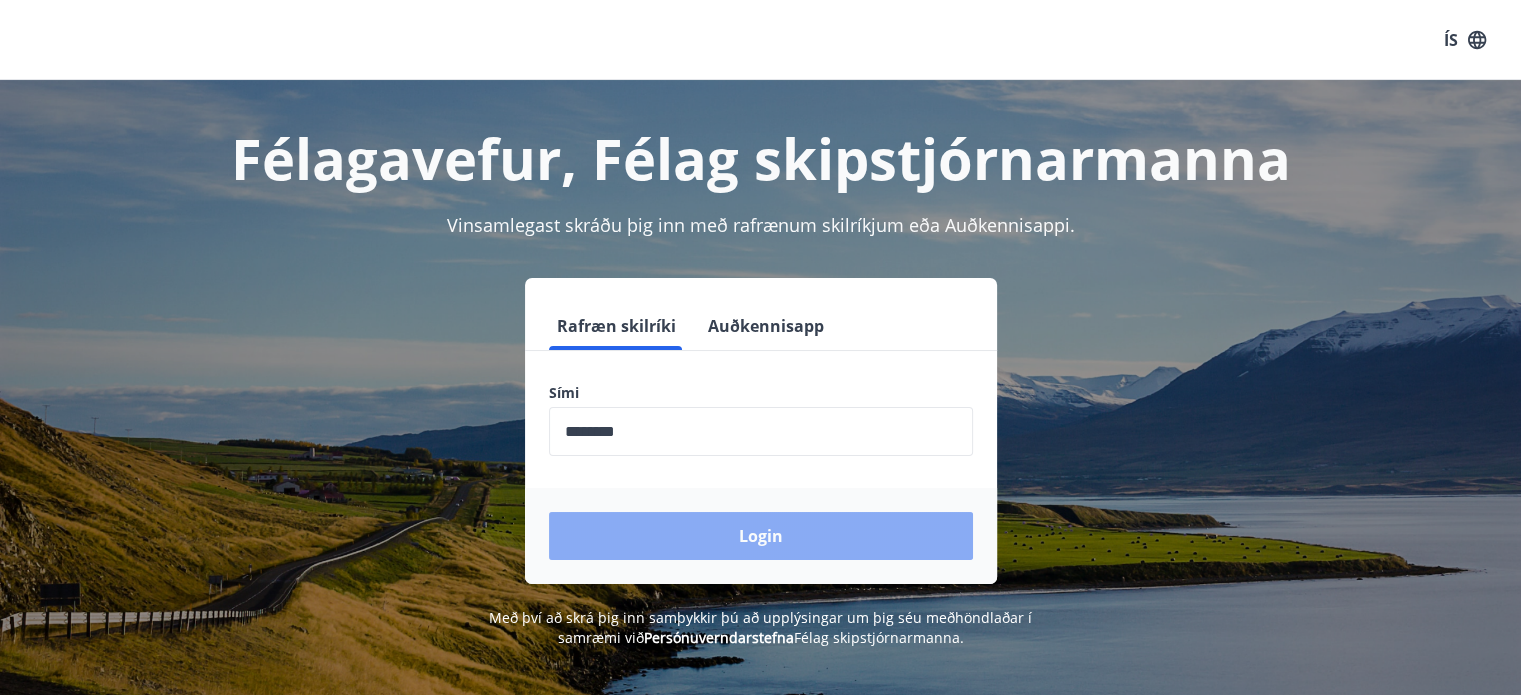 click on "Login" at bounding box center (761, 536) 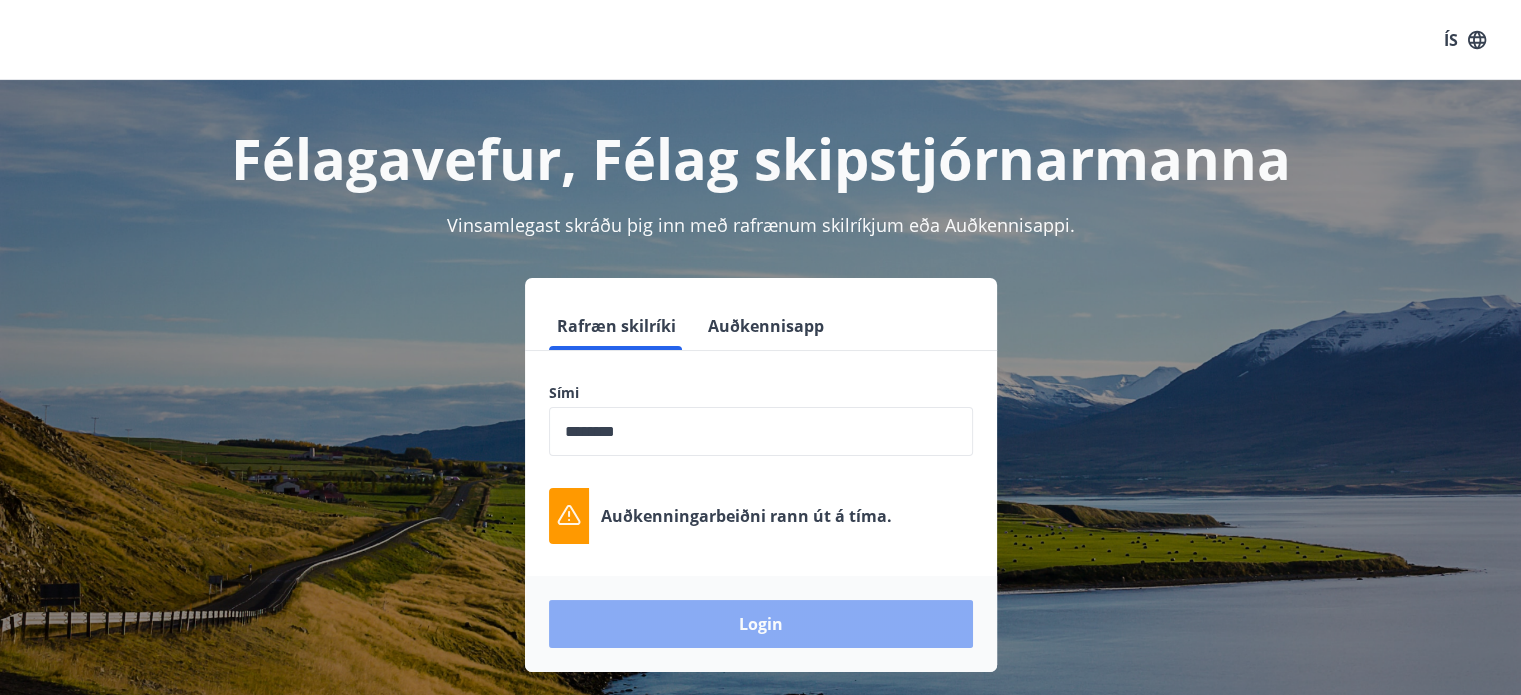 click on "Login" at bounding box center [761, 624] 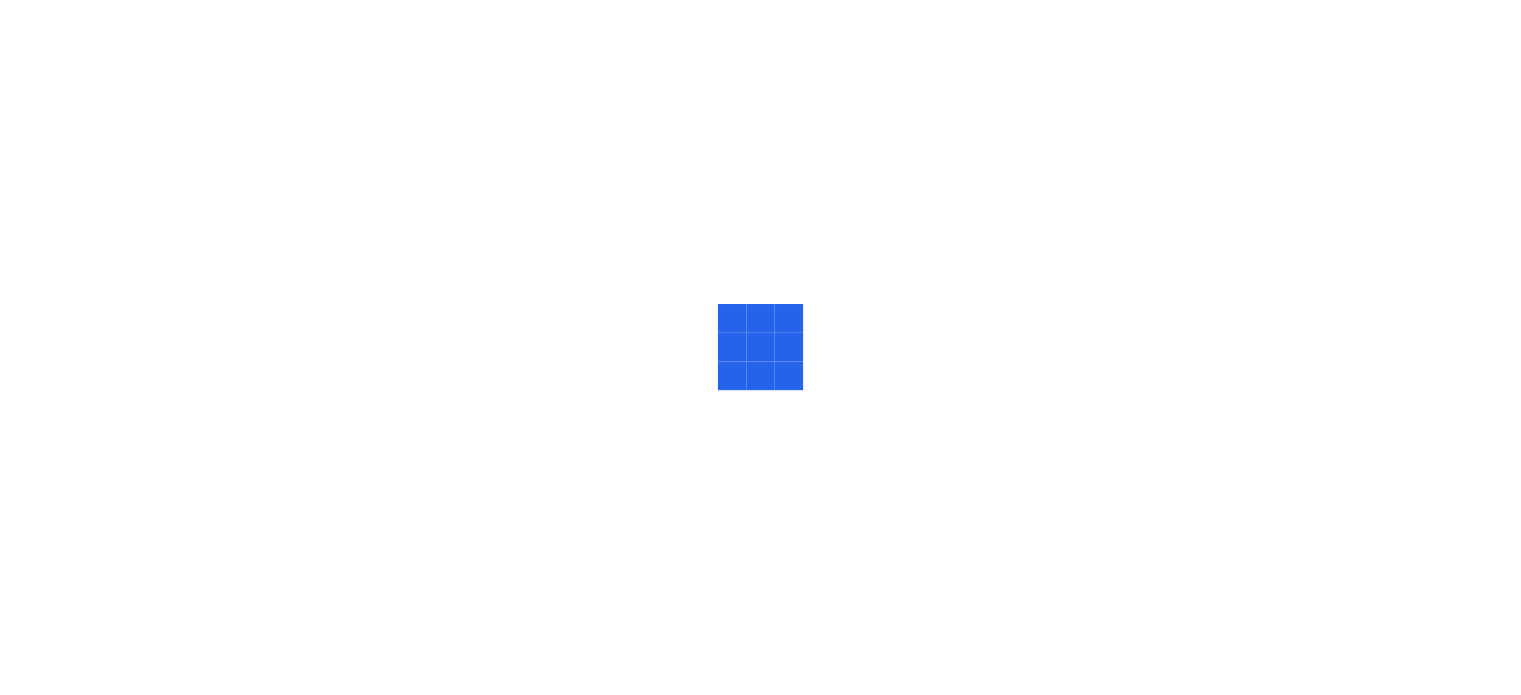 scroll, scrollTop: 0, scrollLeft: 0, axis: both 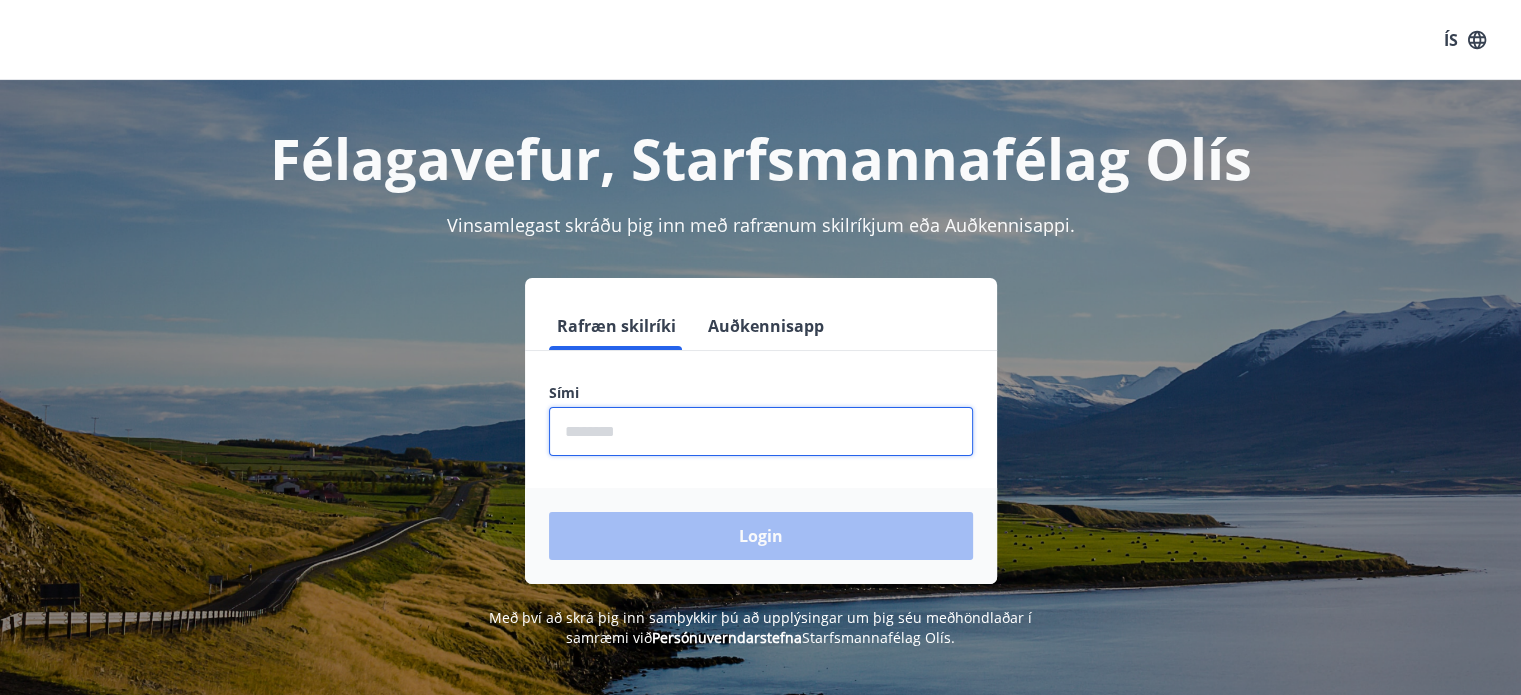 click at bounding box center [761, 431] 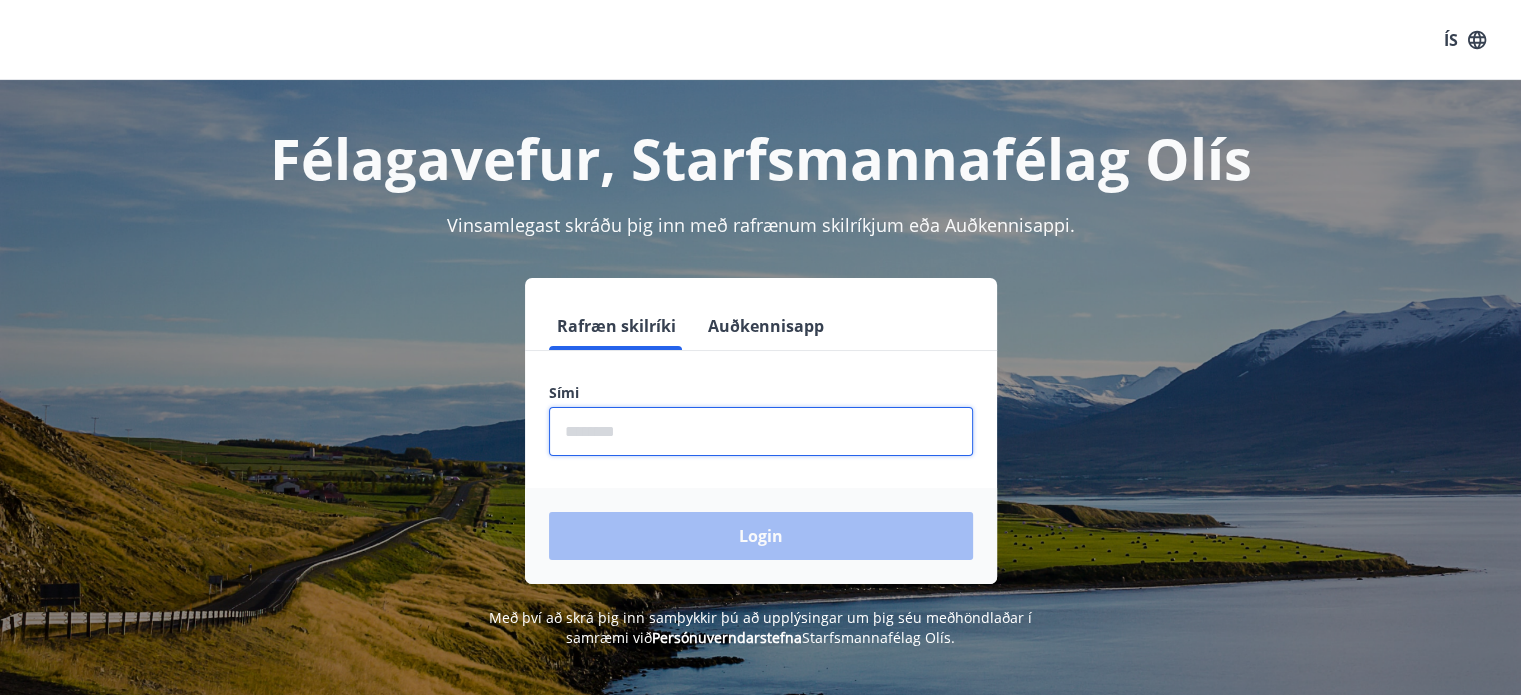 type on "********" 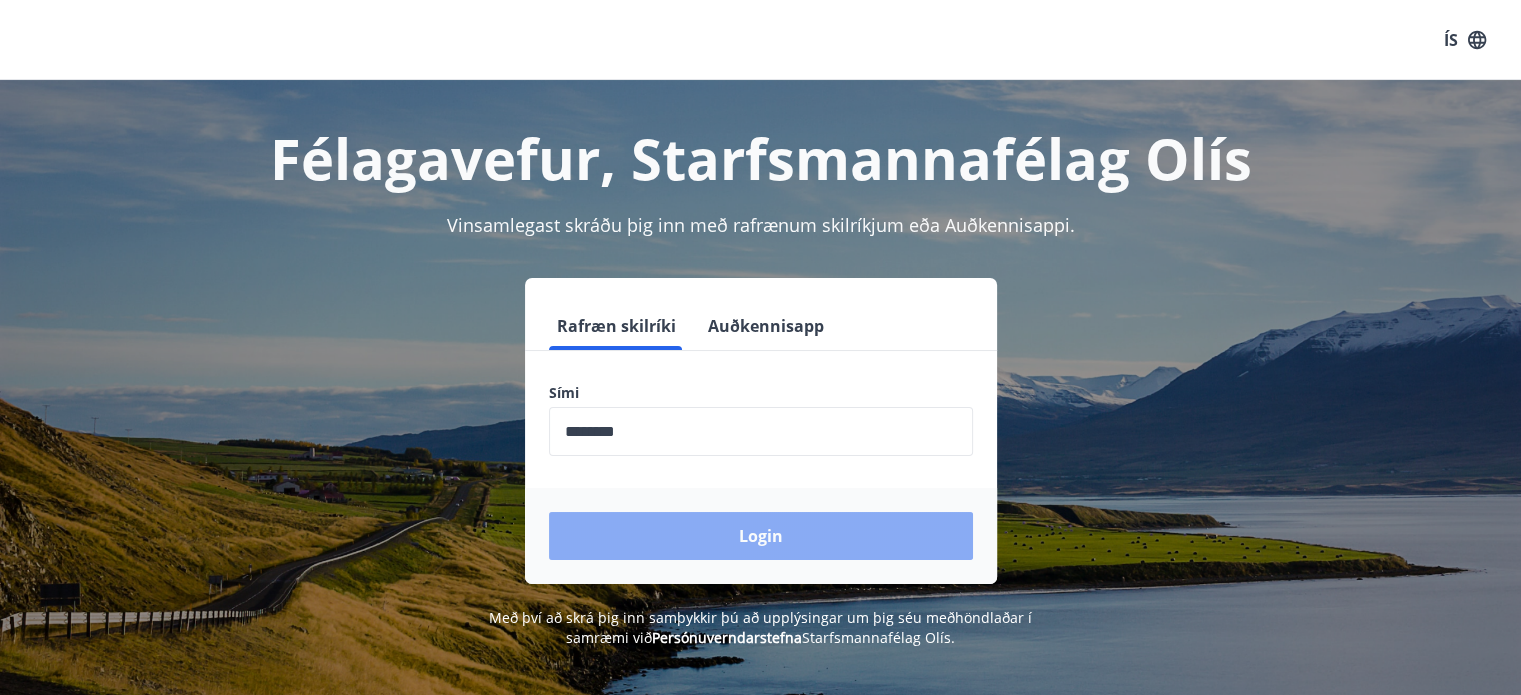 click on "Login" at bounding box center (761, 536) 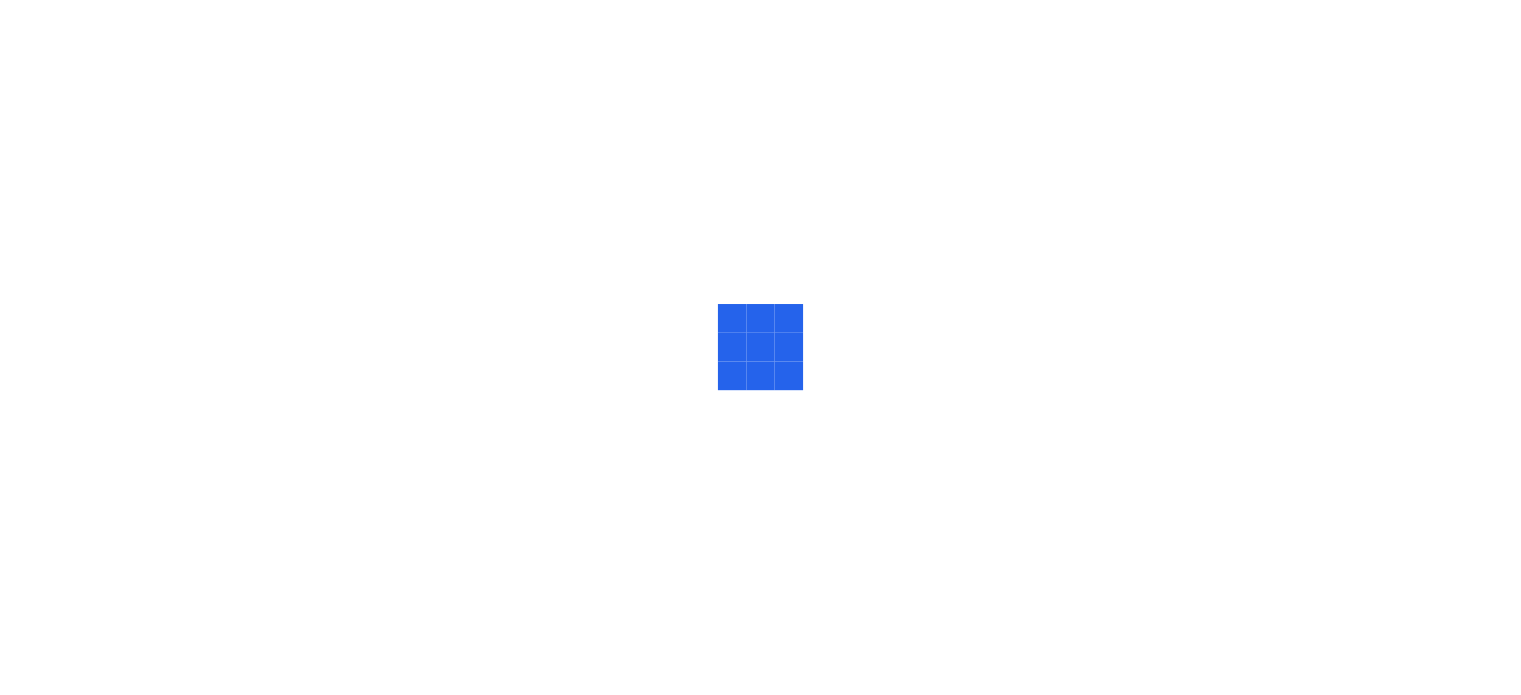 scroll, scrollTop: 0, scrollLeft: 0, axis: both 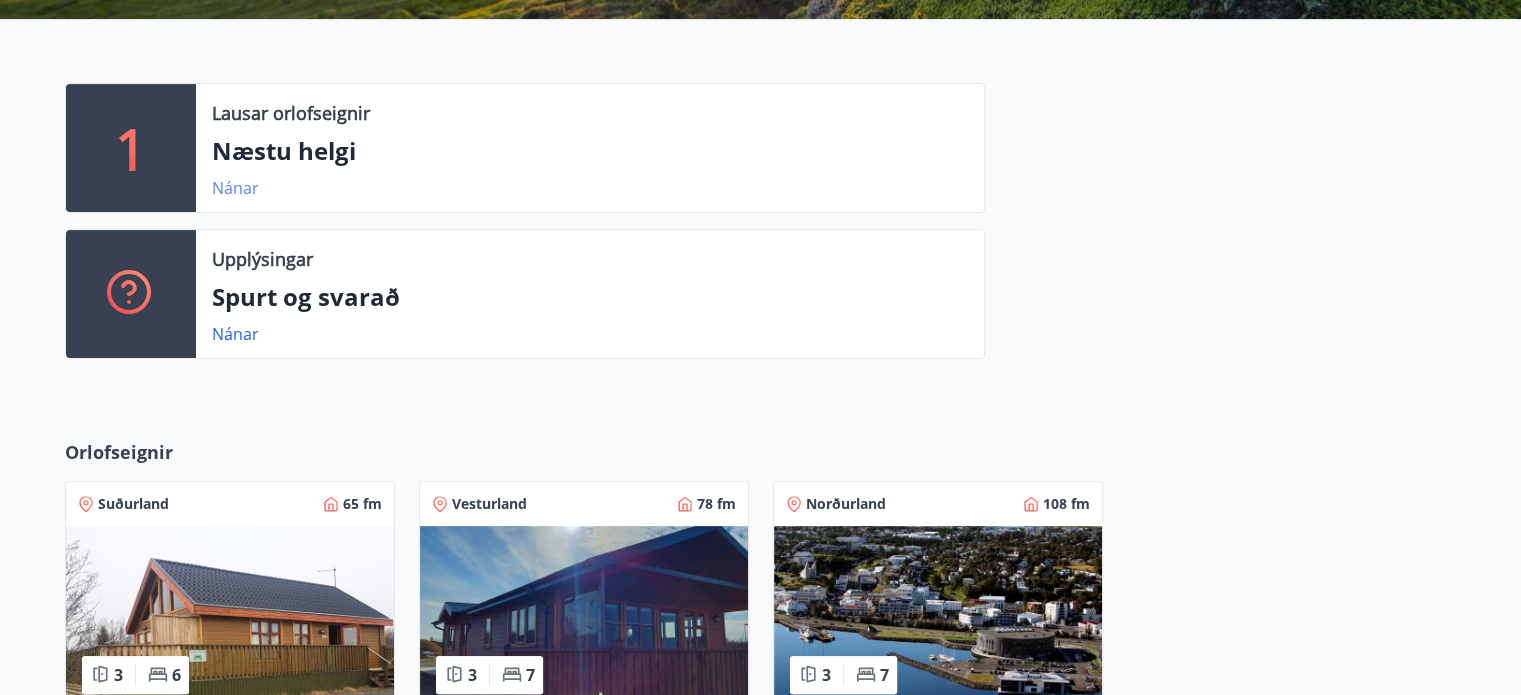click on "Nánar" at bounding box center [235, 188] 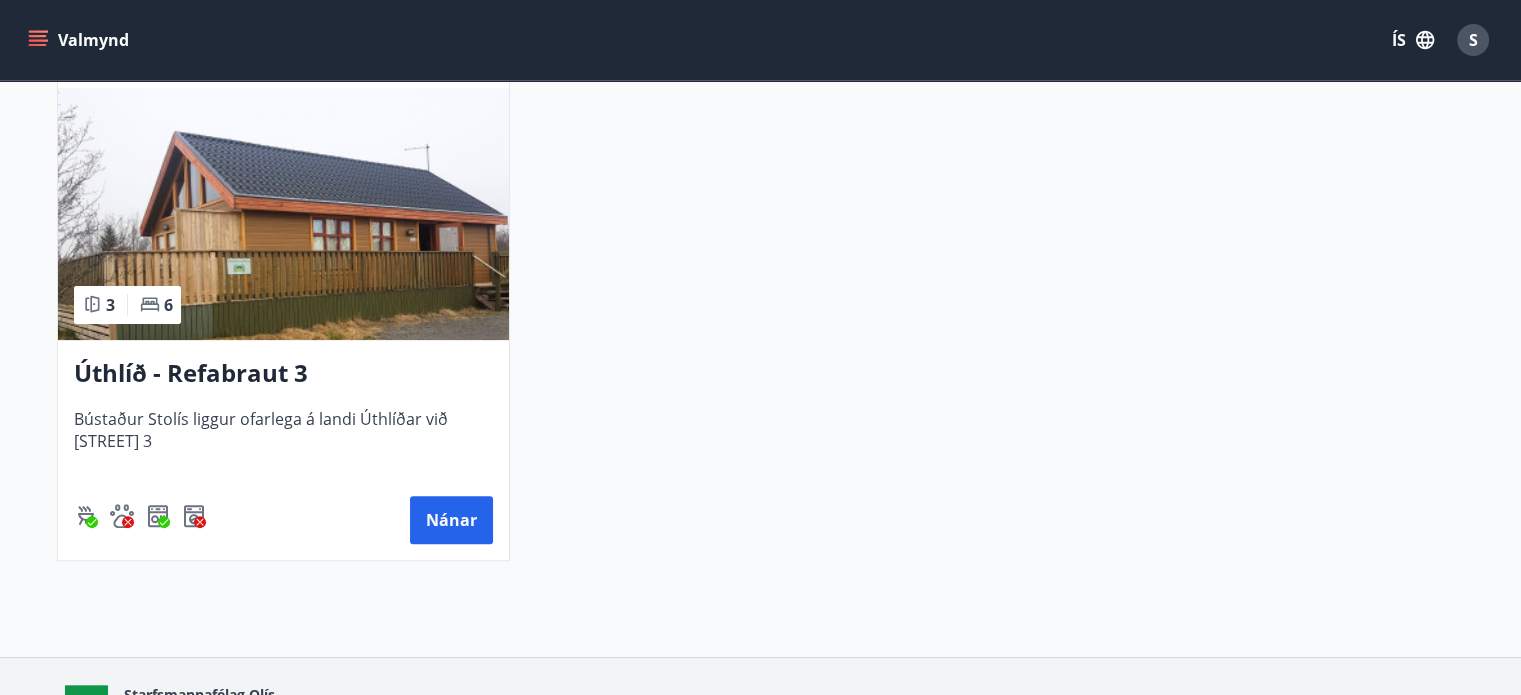scroll, scrollTop: 520, scrollLeft: 0, axis: vertical 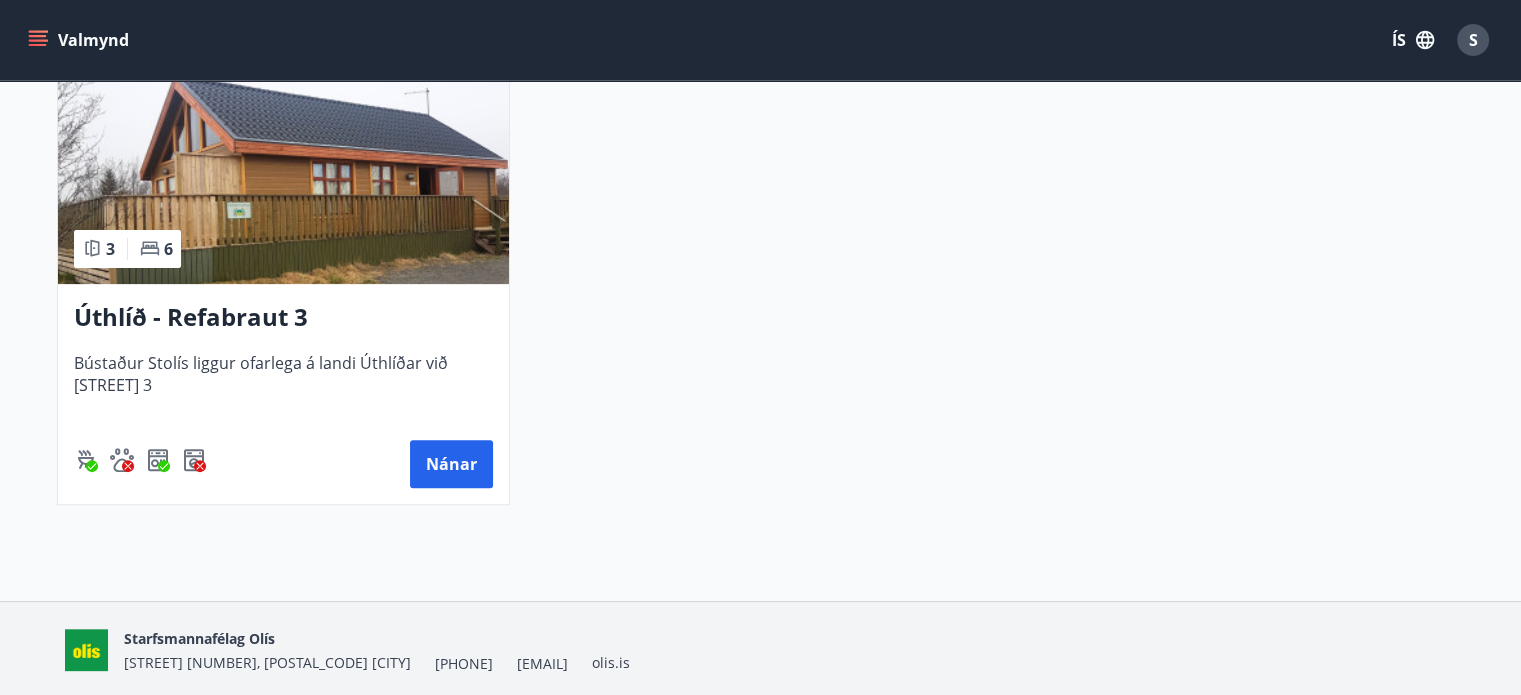 click at bounding box center (38, 40) 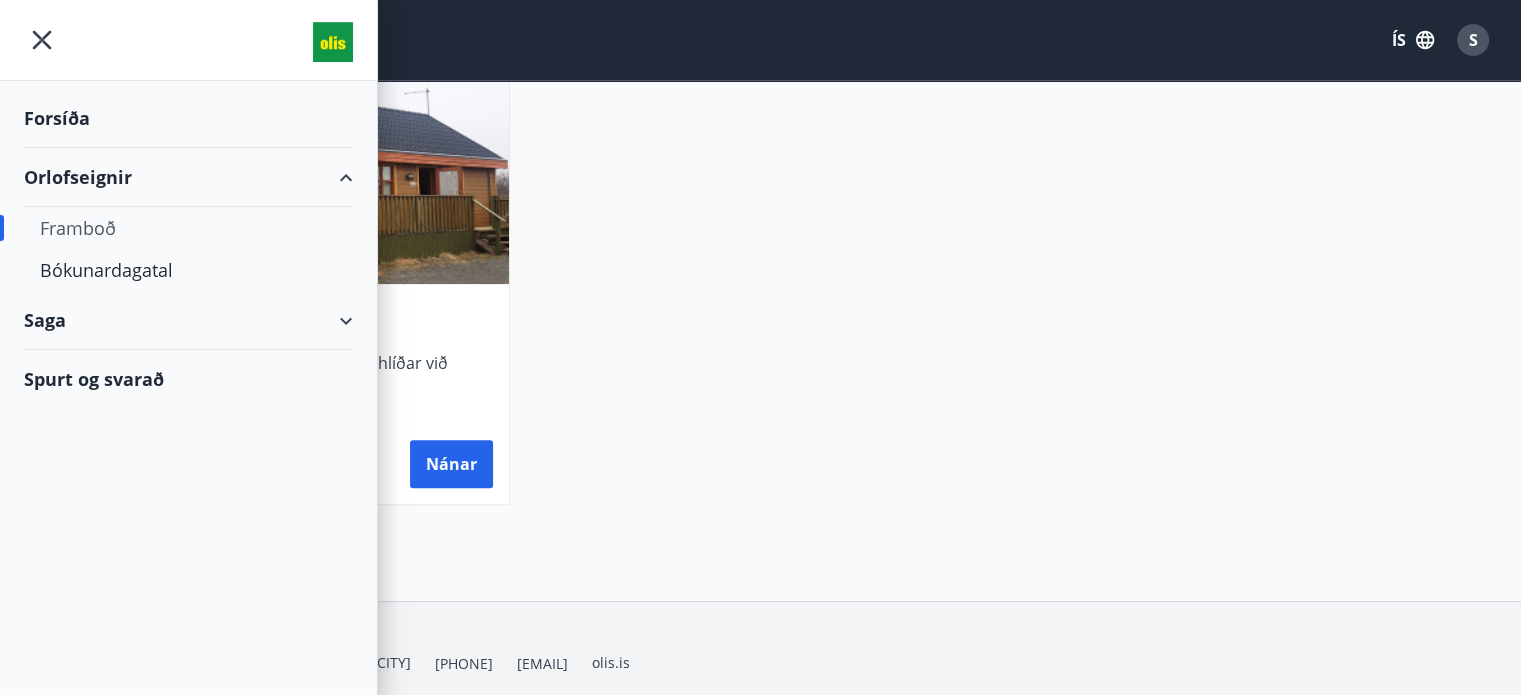 click on "Framboð" at bounding box center [188, 228] 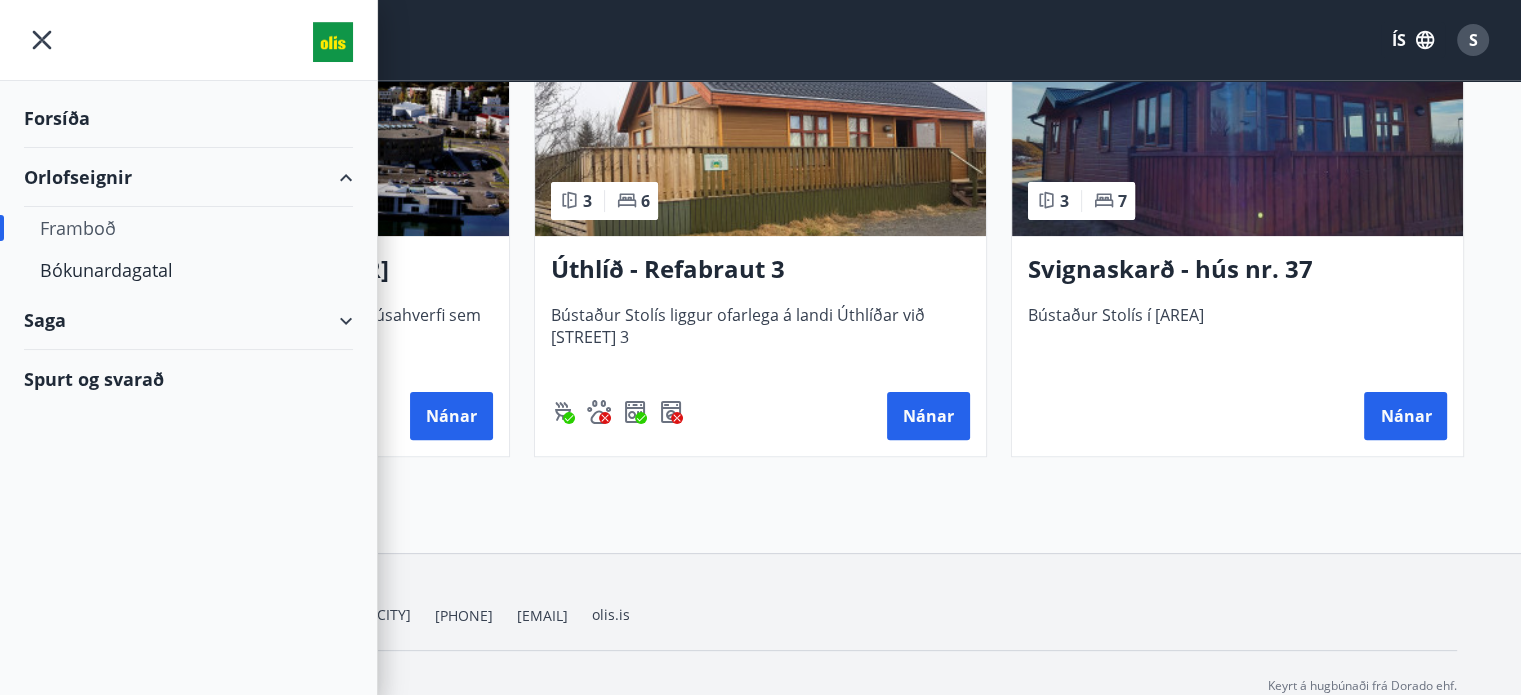 scroll, scrollTop: 472, scrollLeft: 0, axis: vertical 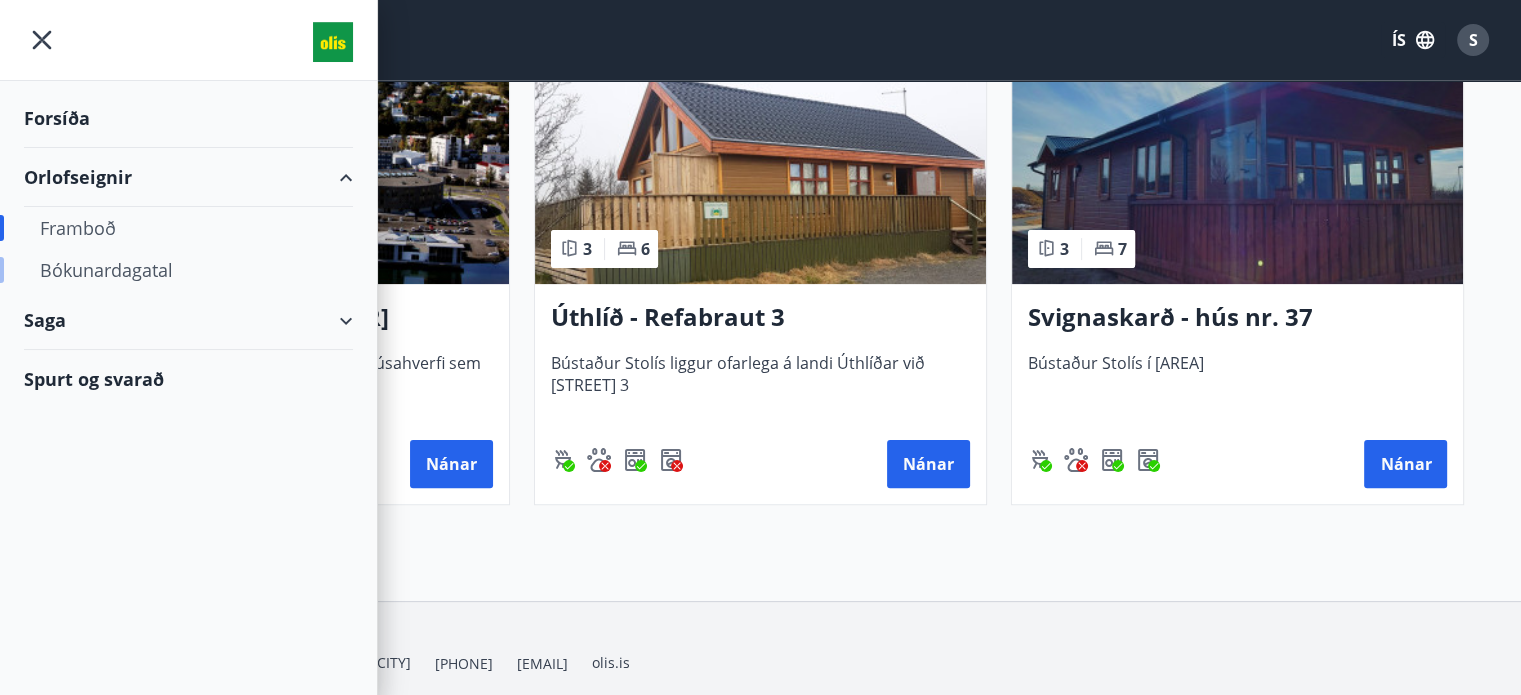 click on "Bókunardagatal" at bounding box center [188, 270] 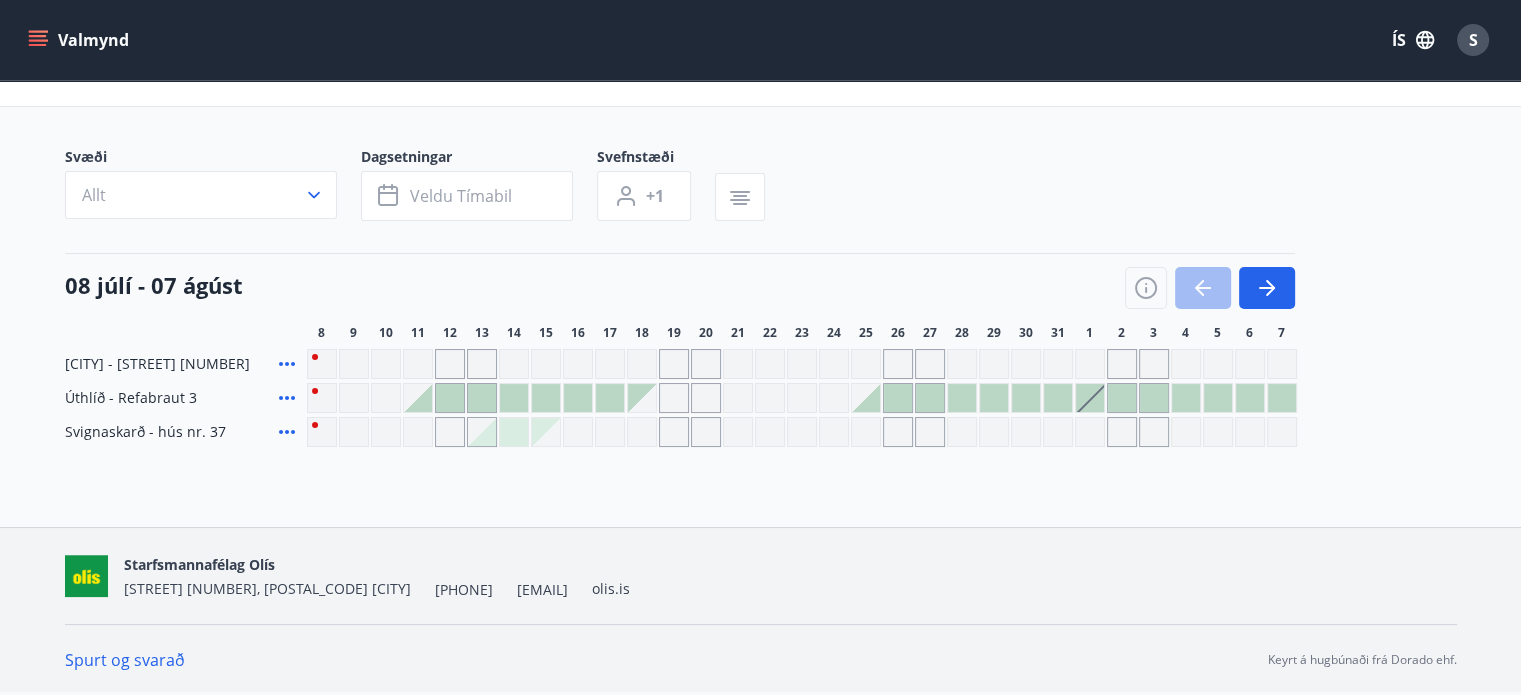scroll, scrollTop: 84, scrollLeft: 0, axis: vertical 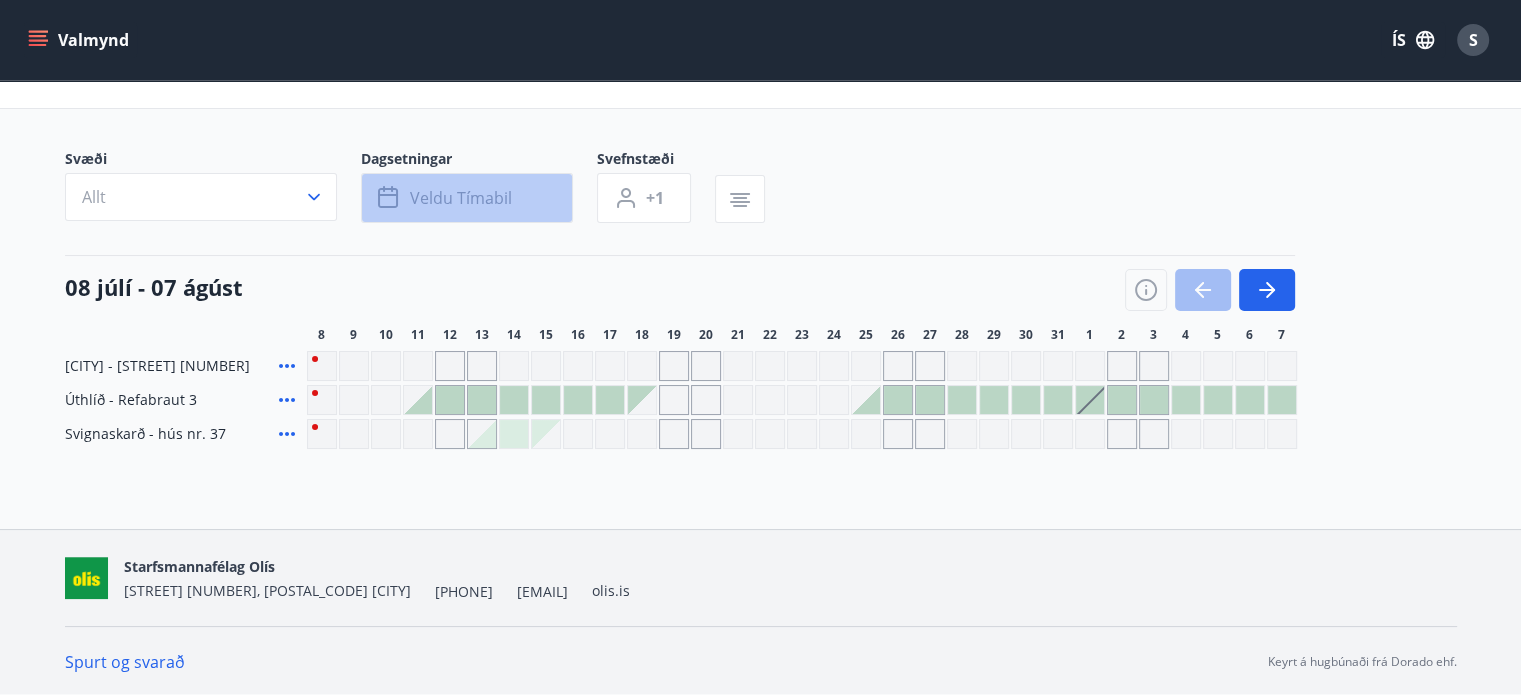 click on "Veldu tímabil" at bounding box center [461, 198] 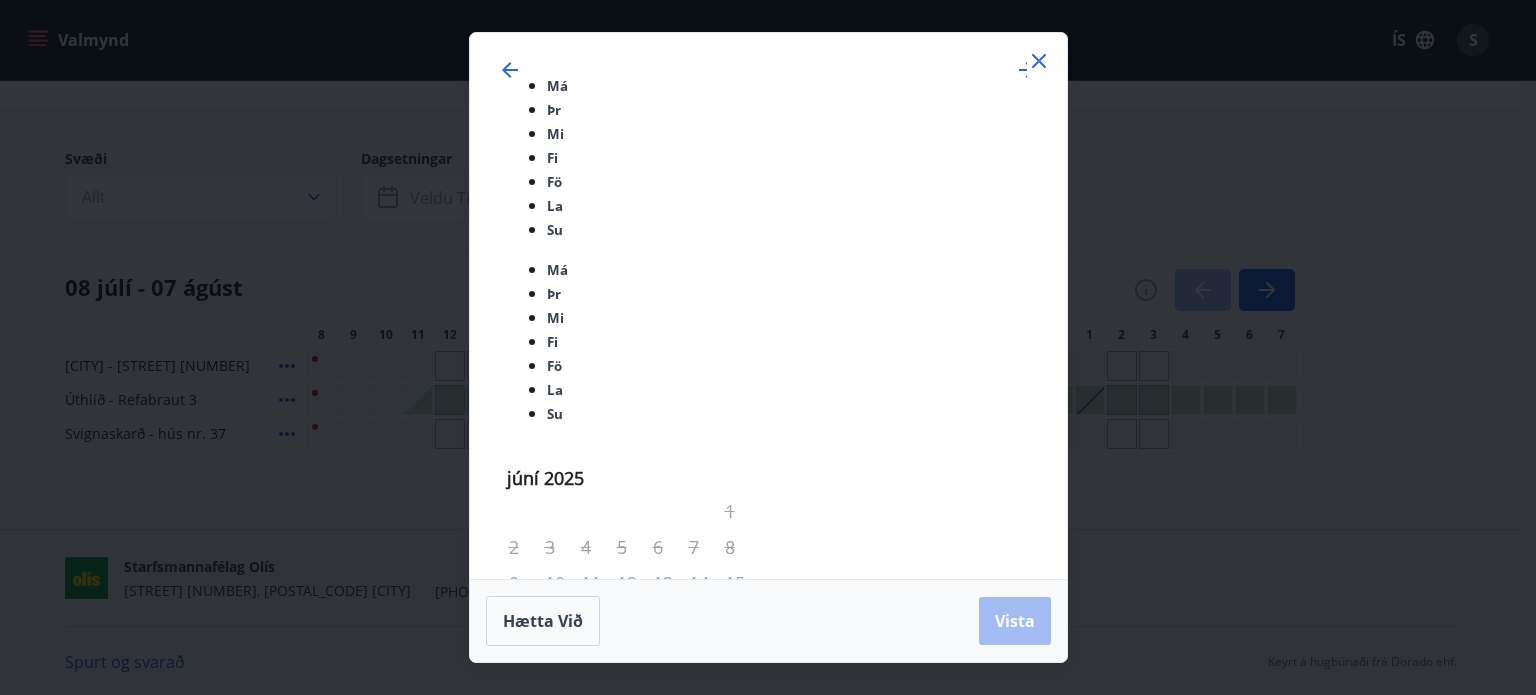 click on "25" at bounding box center [670, 947] 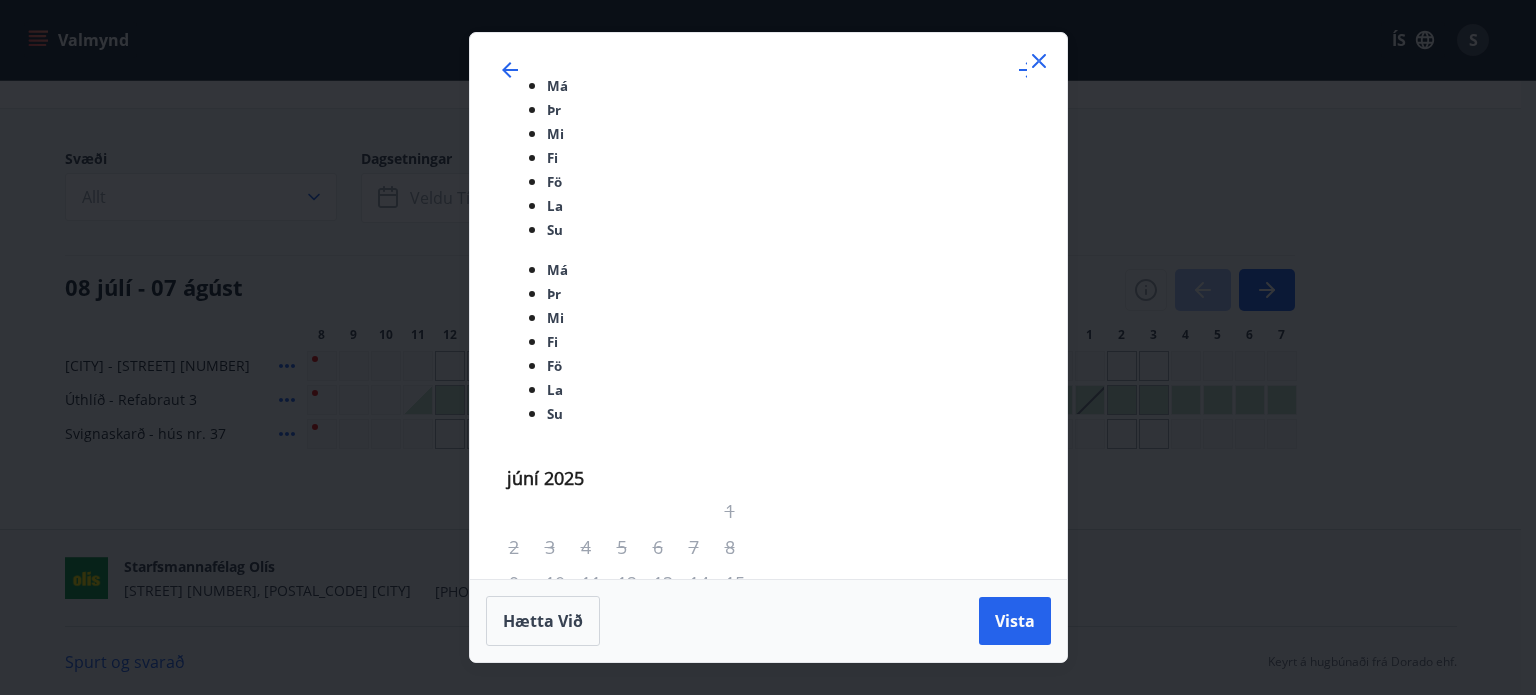 click on "1" at bounding box center (670, 1167) 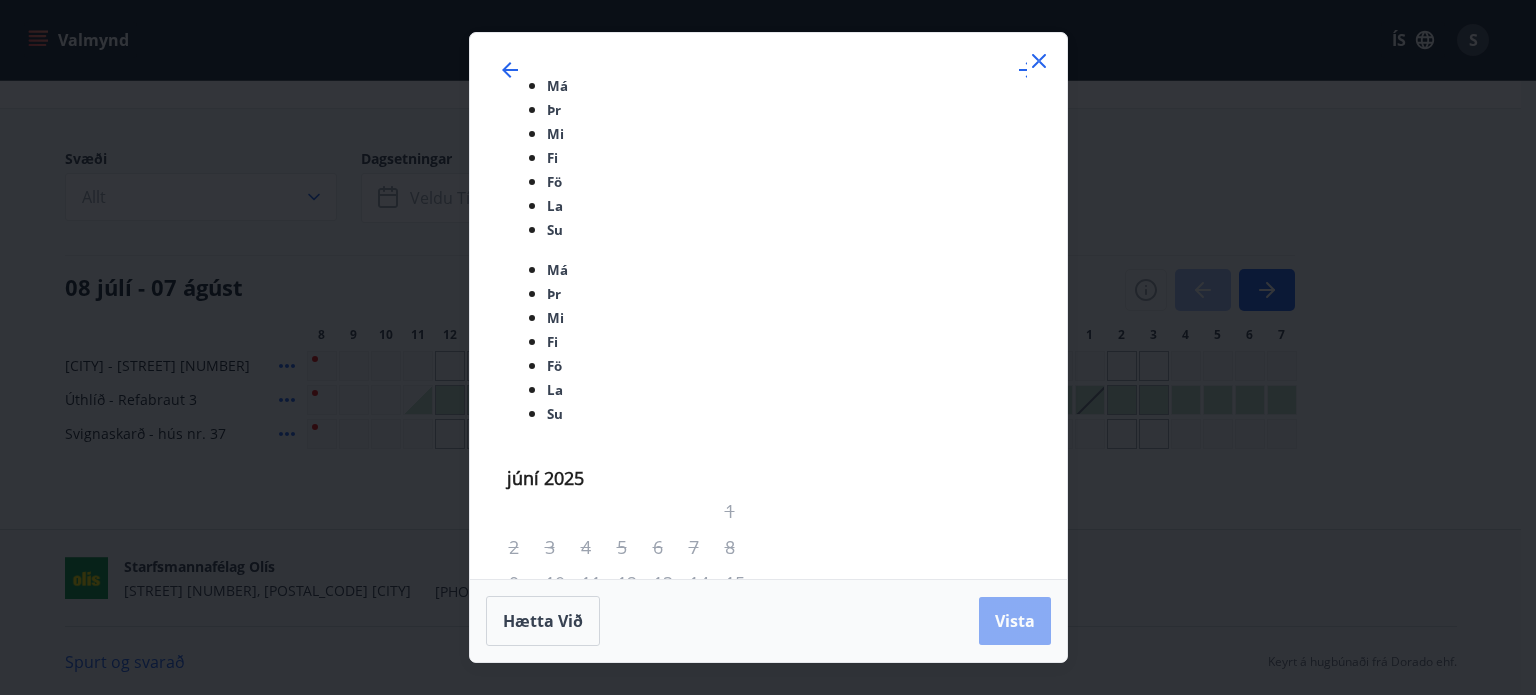 click on "Vista" at bounding box center (1015, 621) 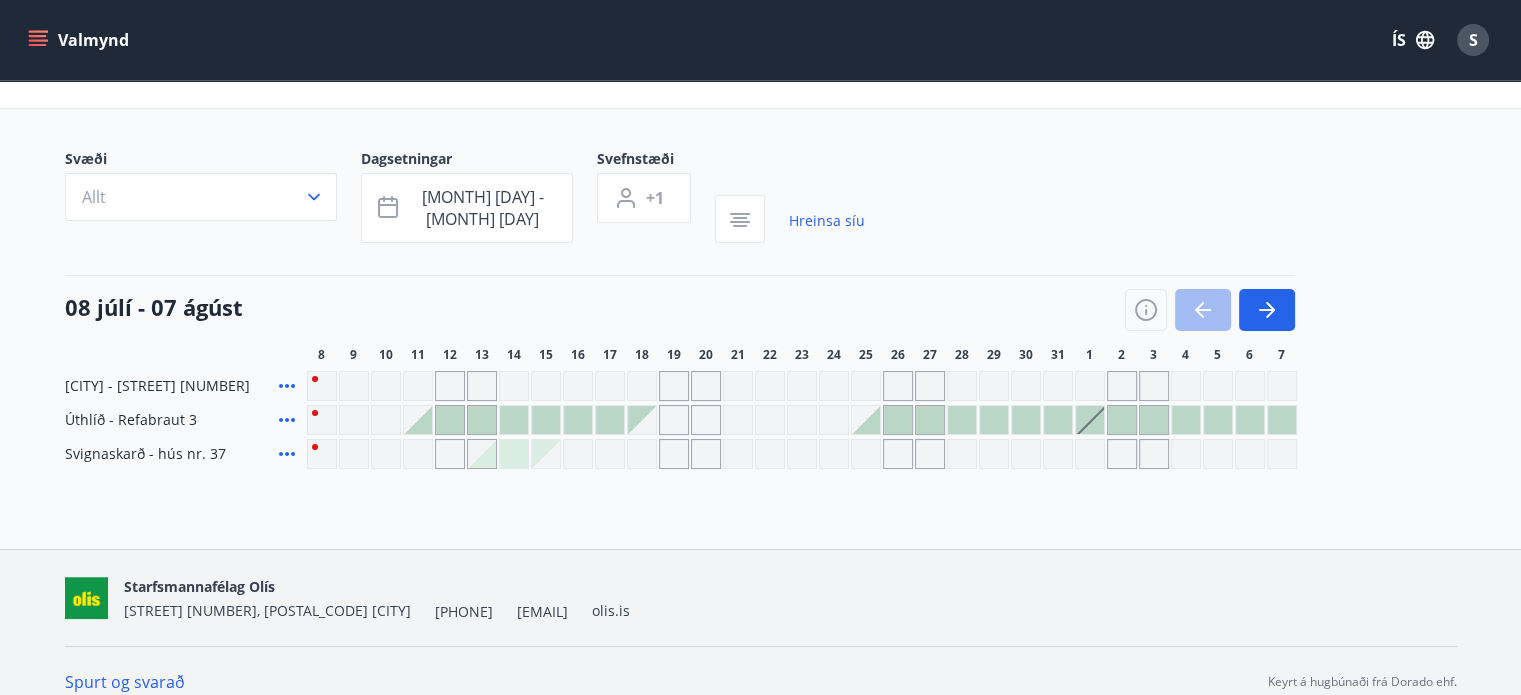 scroll, scrollTop: 16, scrollLeft: 0, axis: vertical 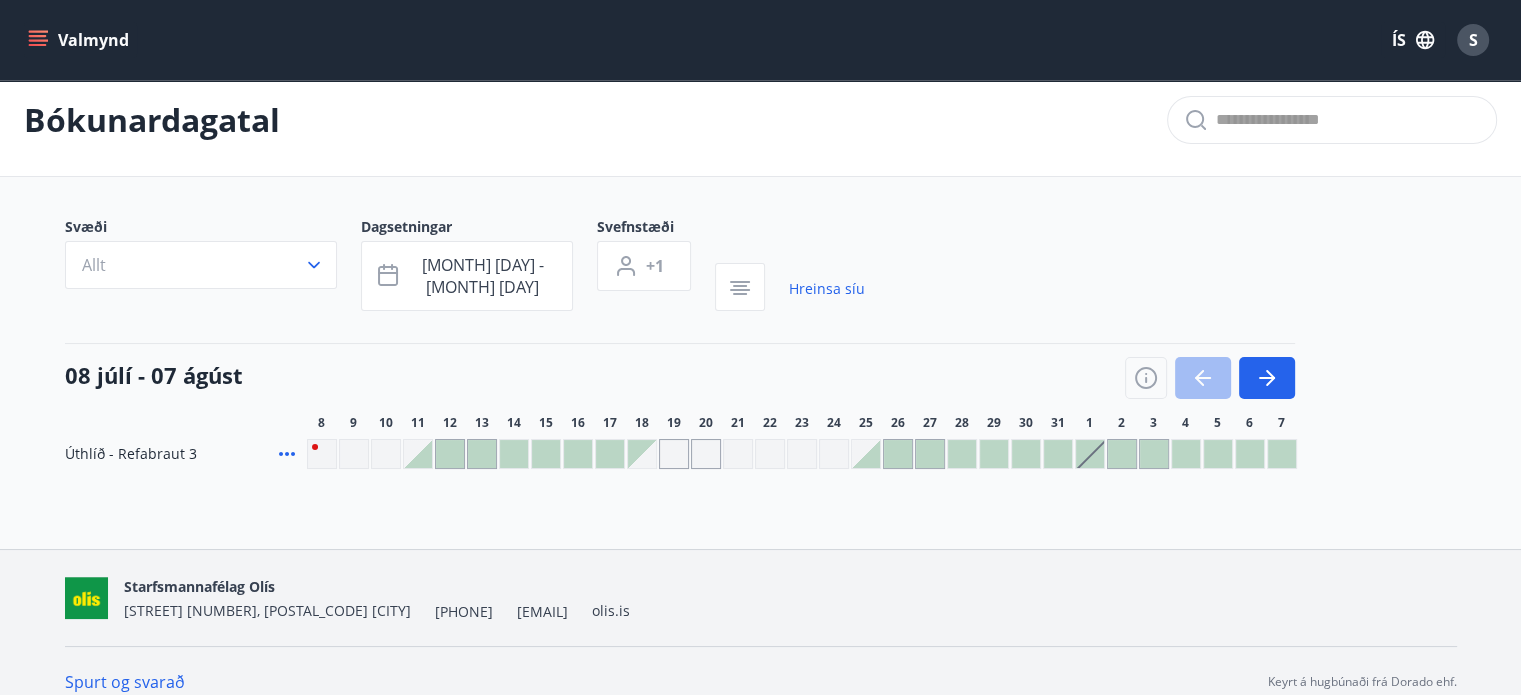 type 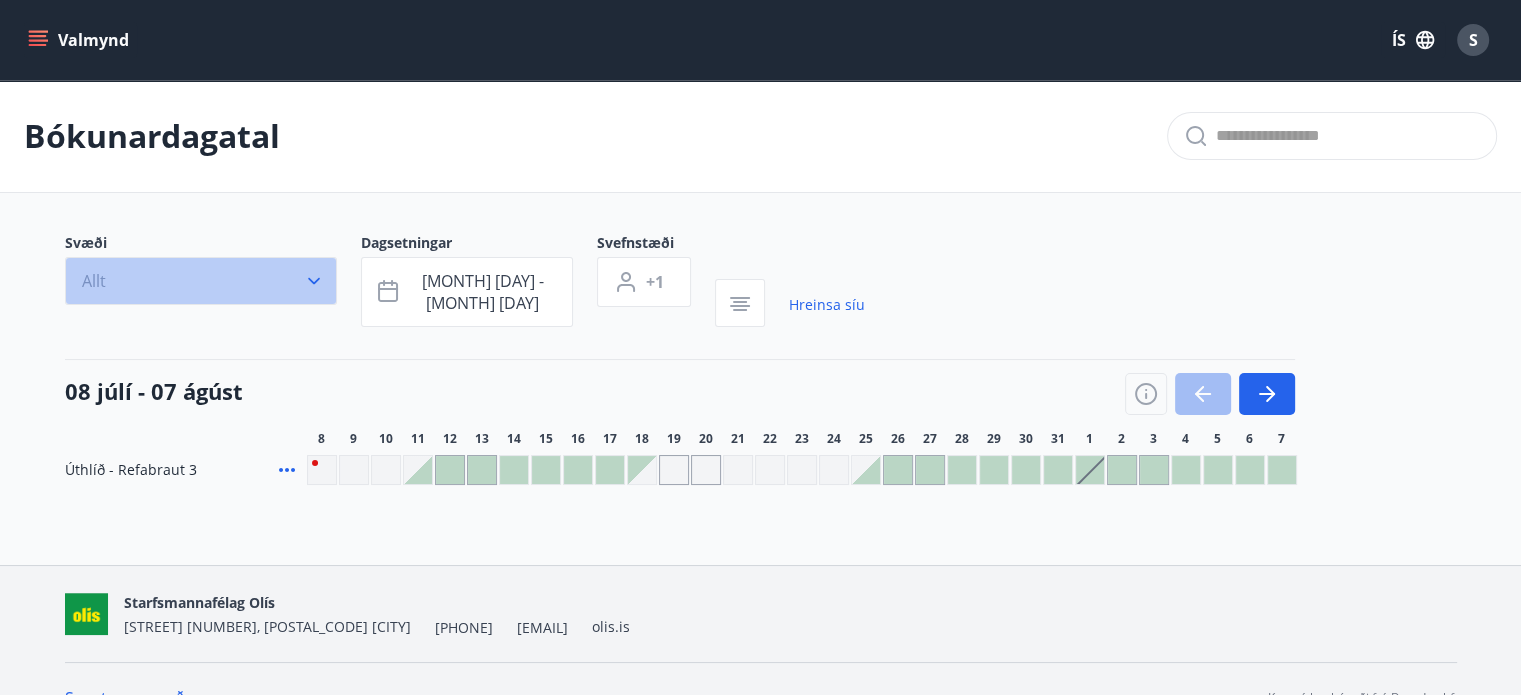click at bounding box center (314, 281) 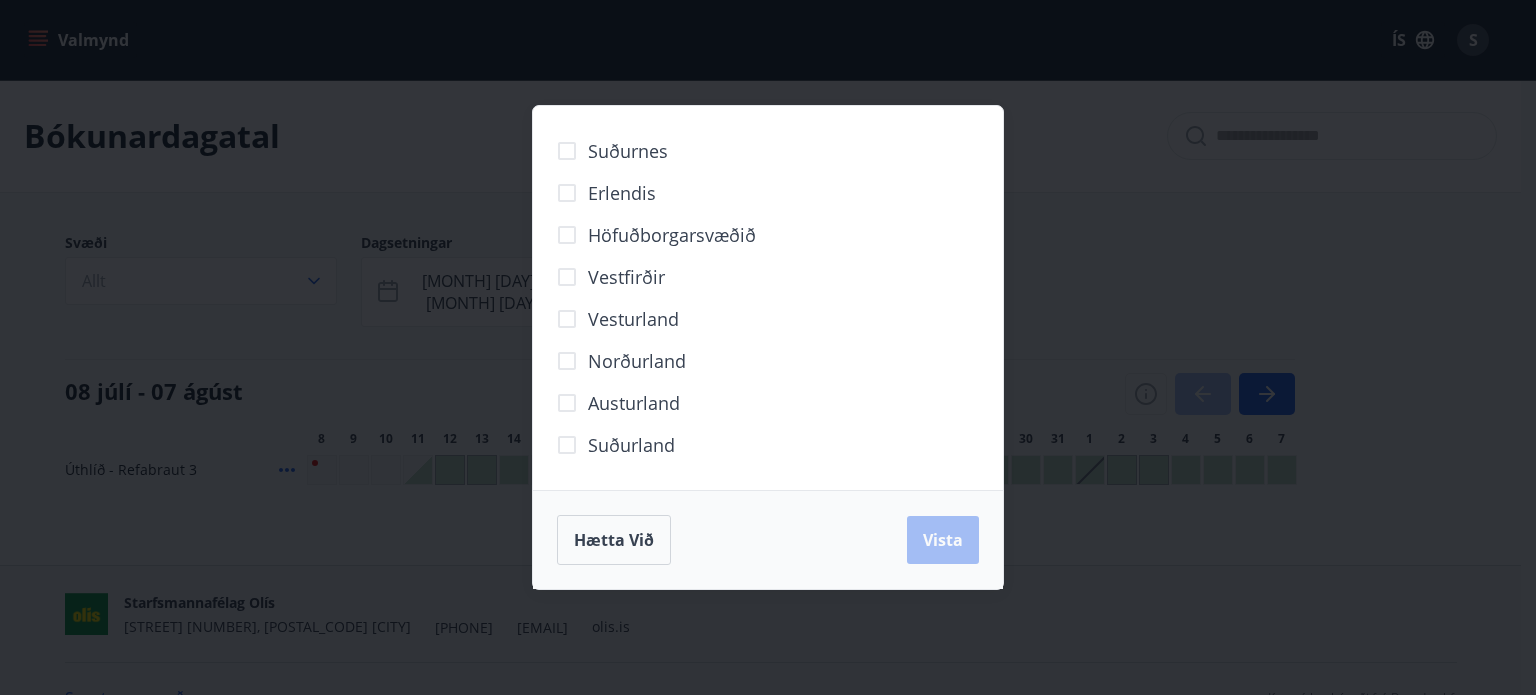 click on "Suðurnes Erlendis Höfuðborgarsvæðið Vestfirðir Vesturland Norðurland Austurland Suðurland Hætta við Vista" at bounding box center [768, 347] 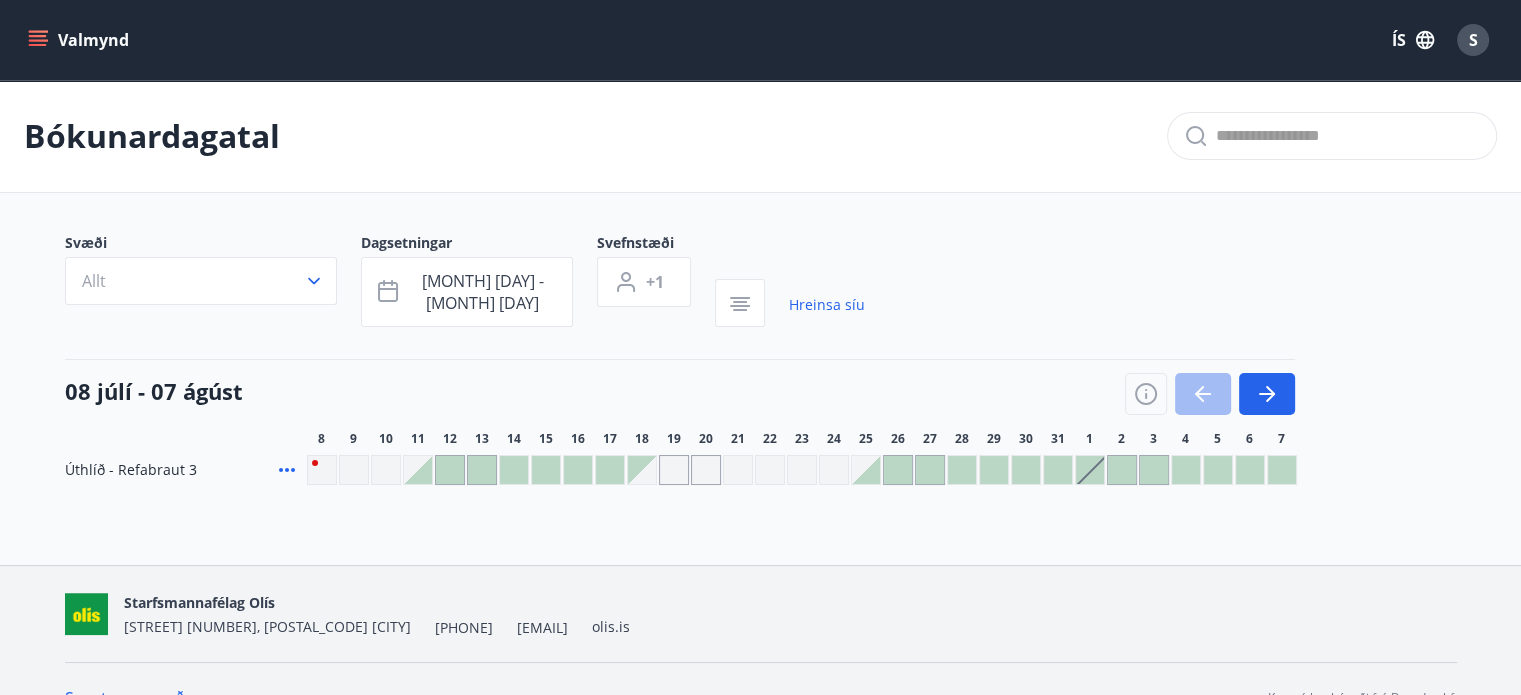 click at bounding box center (38, 40) 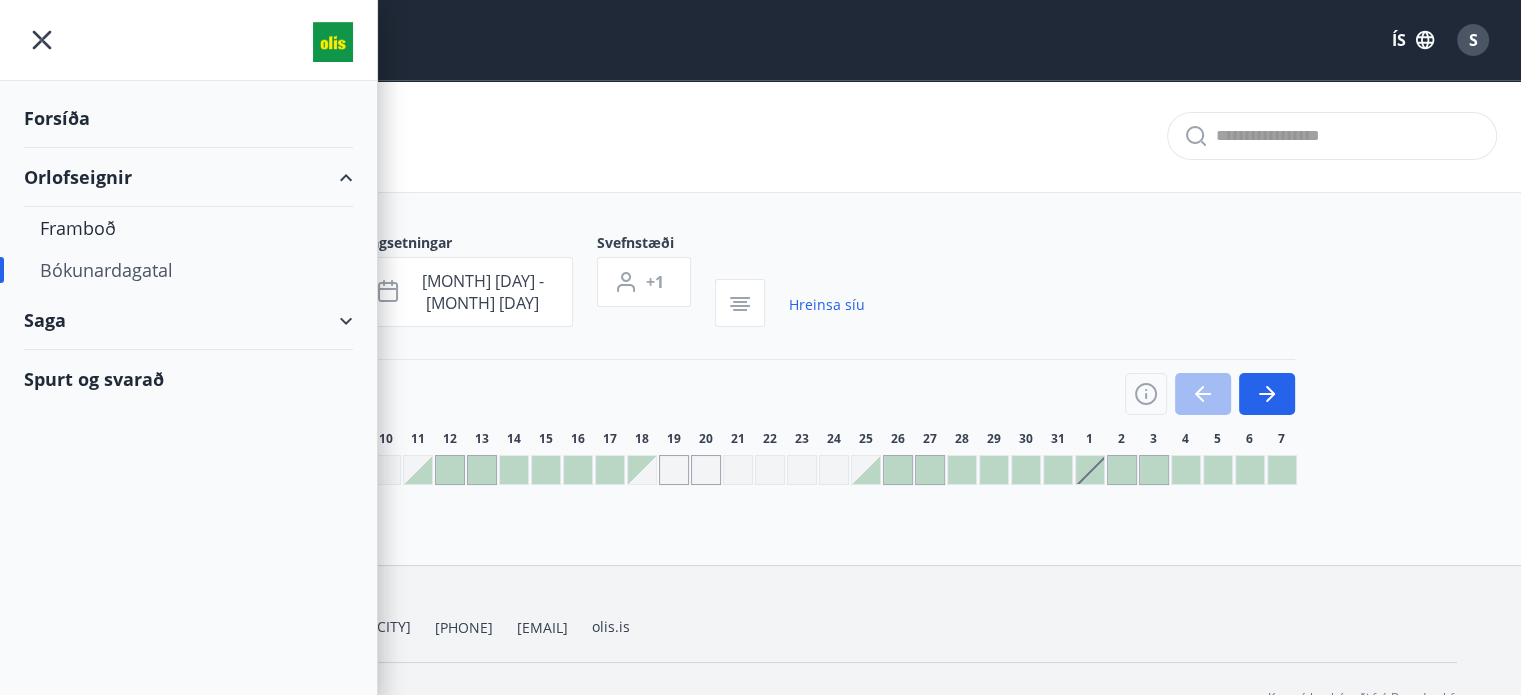 click on "Orlofseignir" at bounding box center (188, 177) 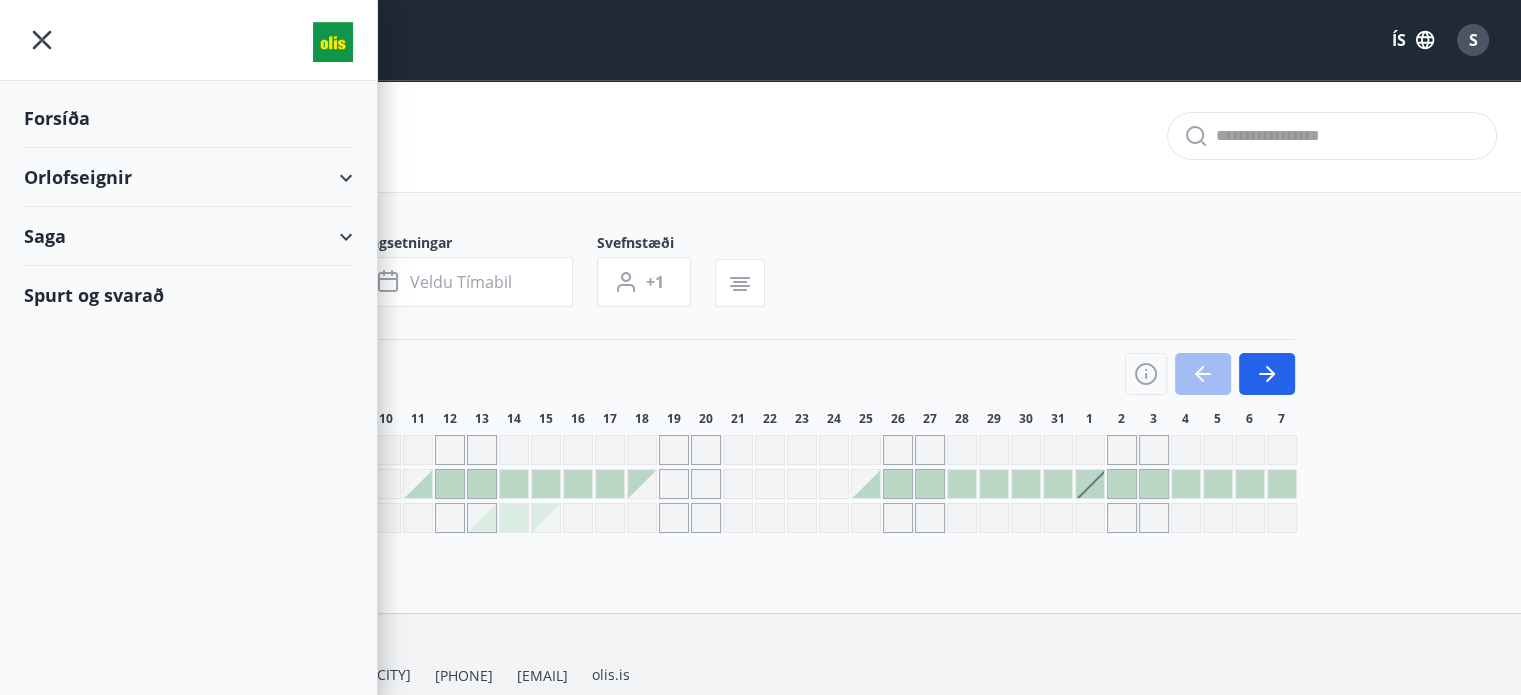 click on "Orlofseignir" at bounding box center (188, 177) 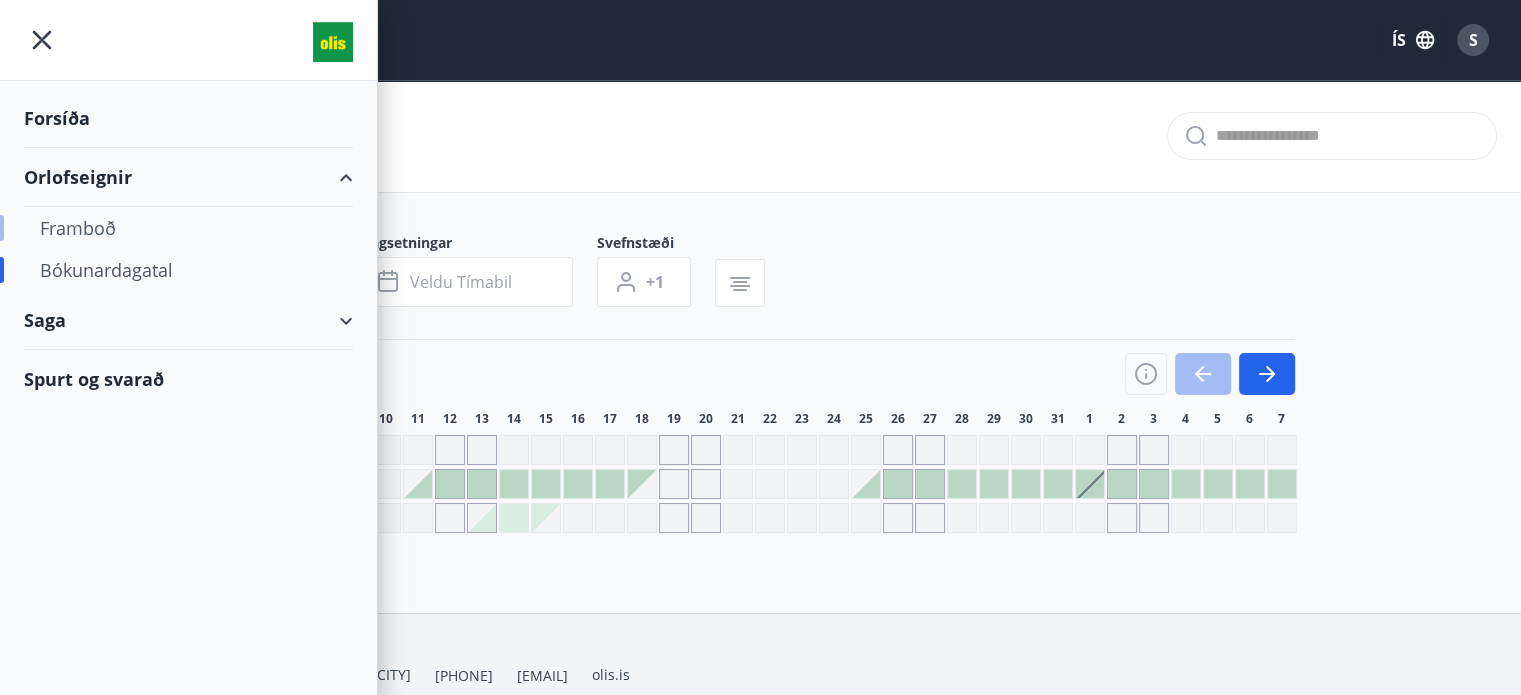 click on "Framboð" at bounding box center [188, 228] 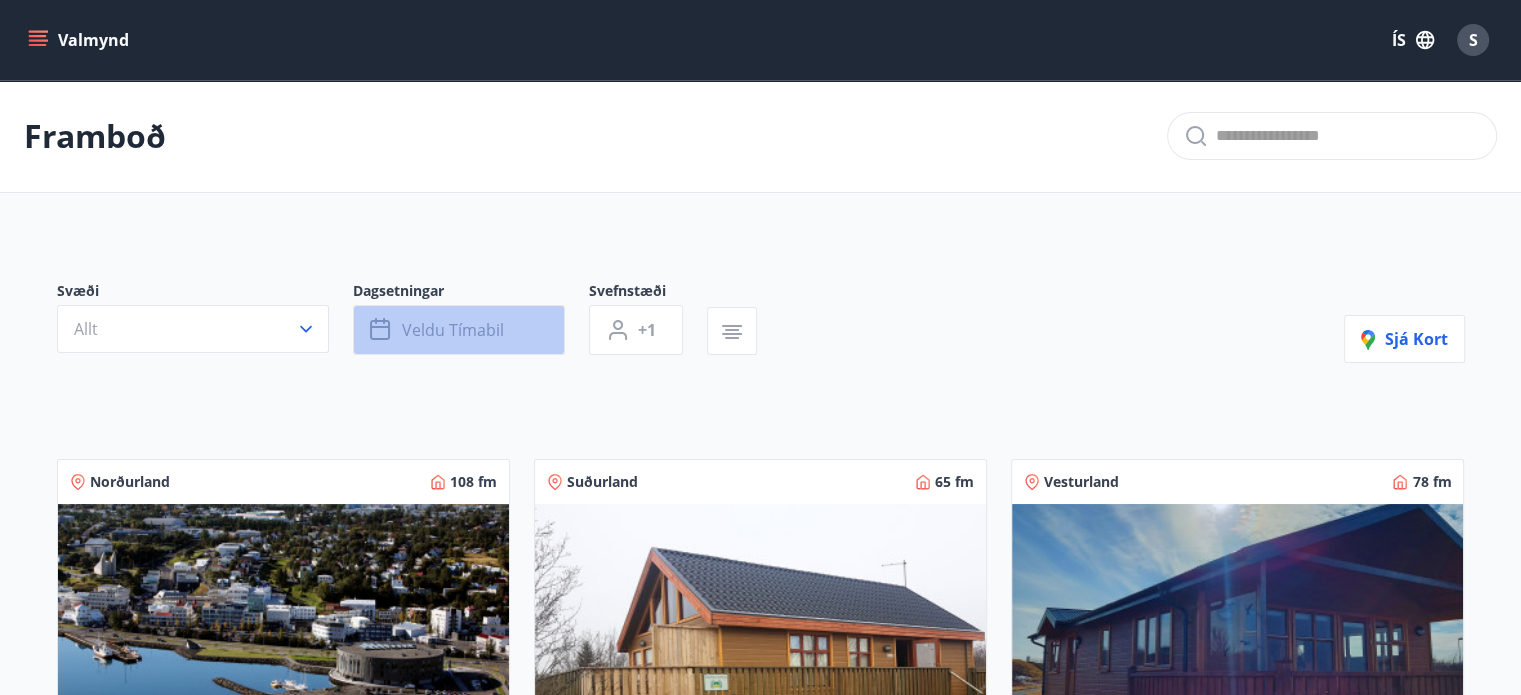 click on "Veldu tímabil" at bounding box center (453, 330) 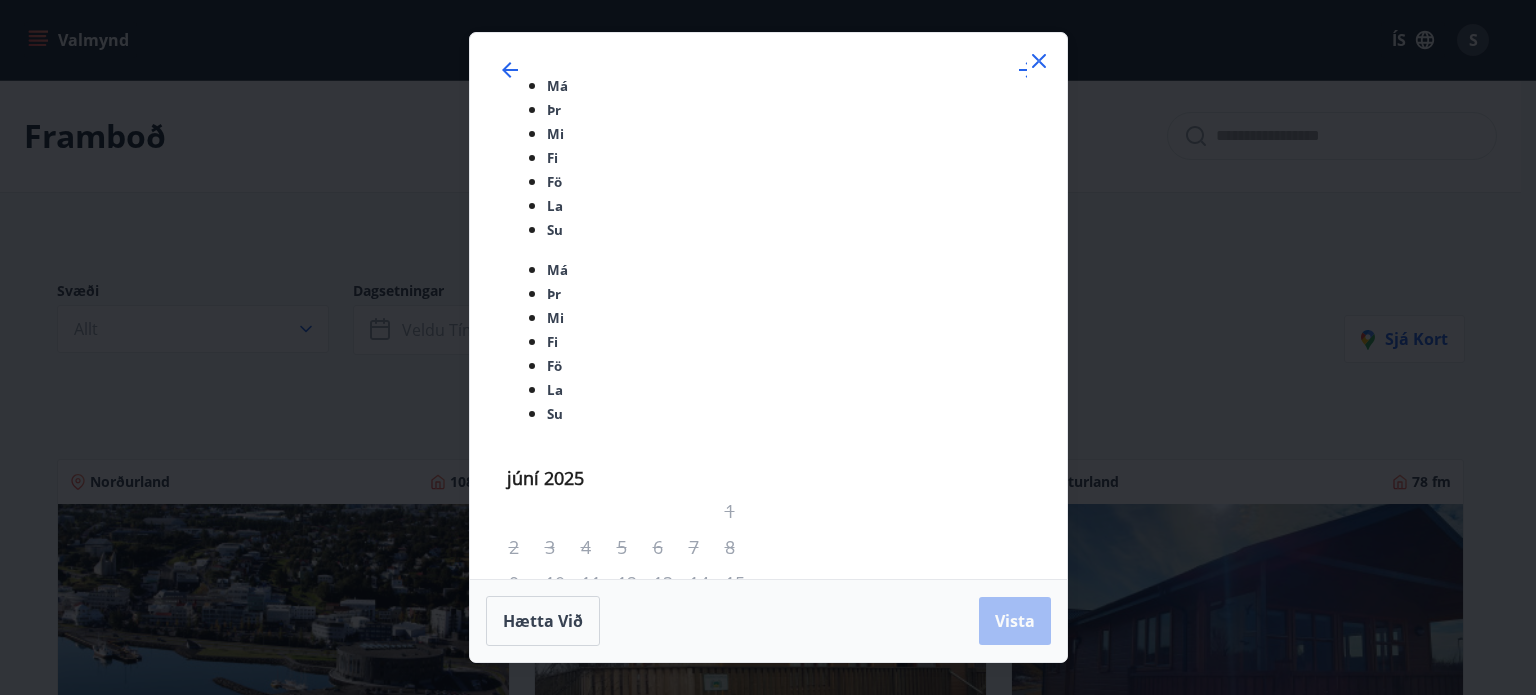 click on "25" at bounding box center [670, 947] 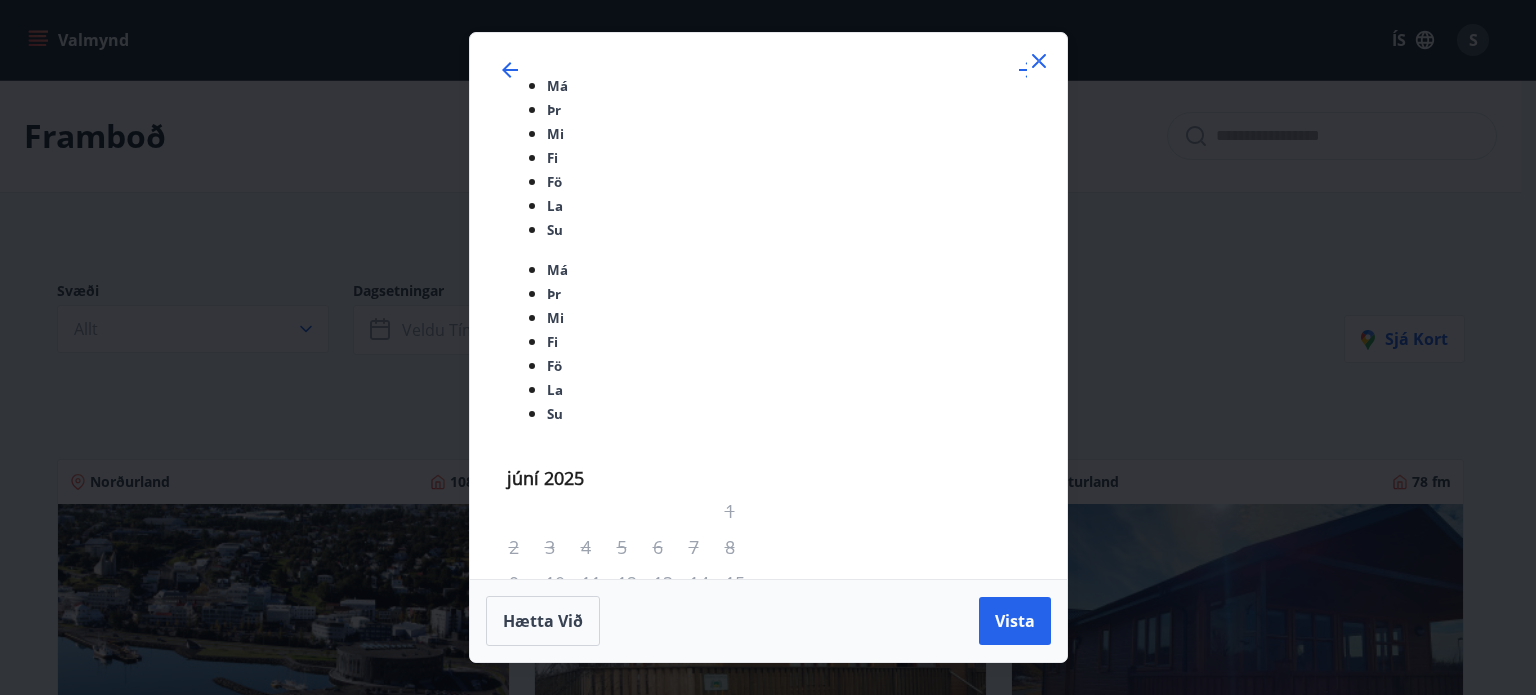 click on "1" at bounding box center (670, 1167) 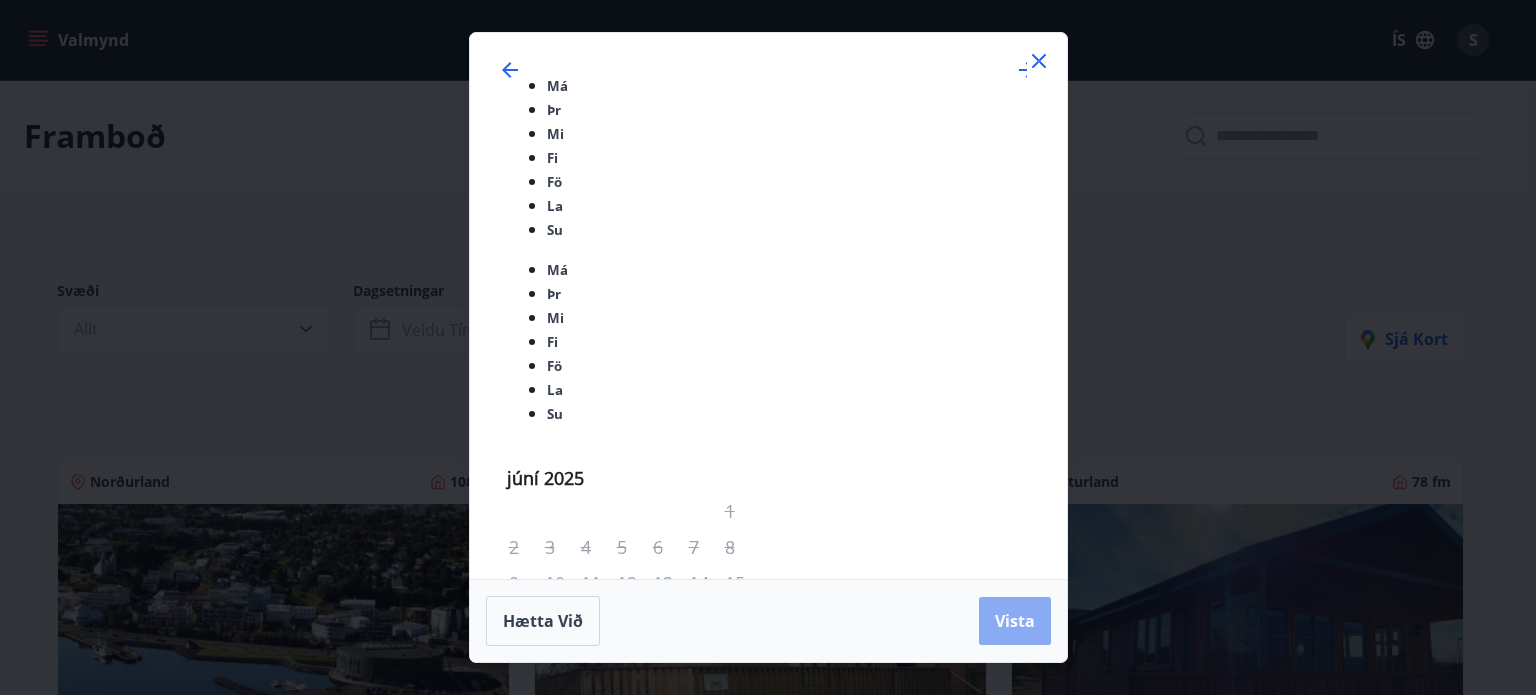 click on "Vista" at bounding box center [1015, 621] 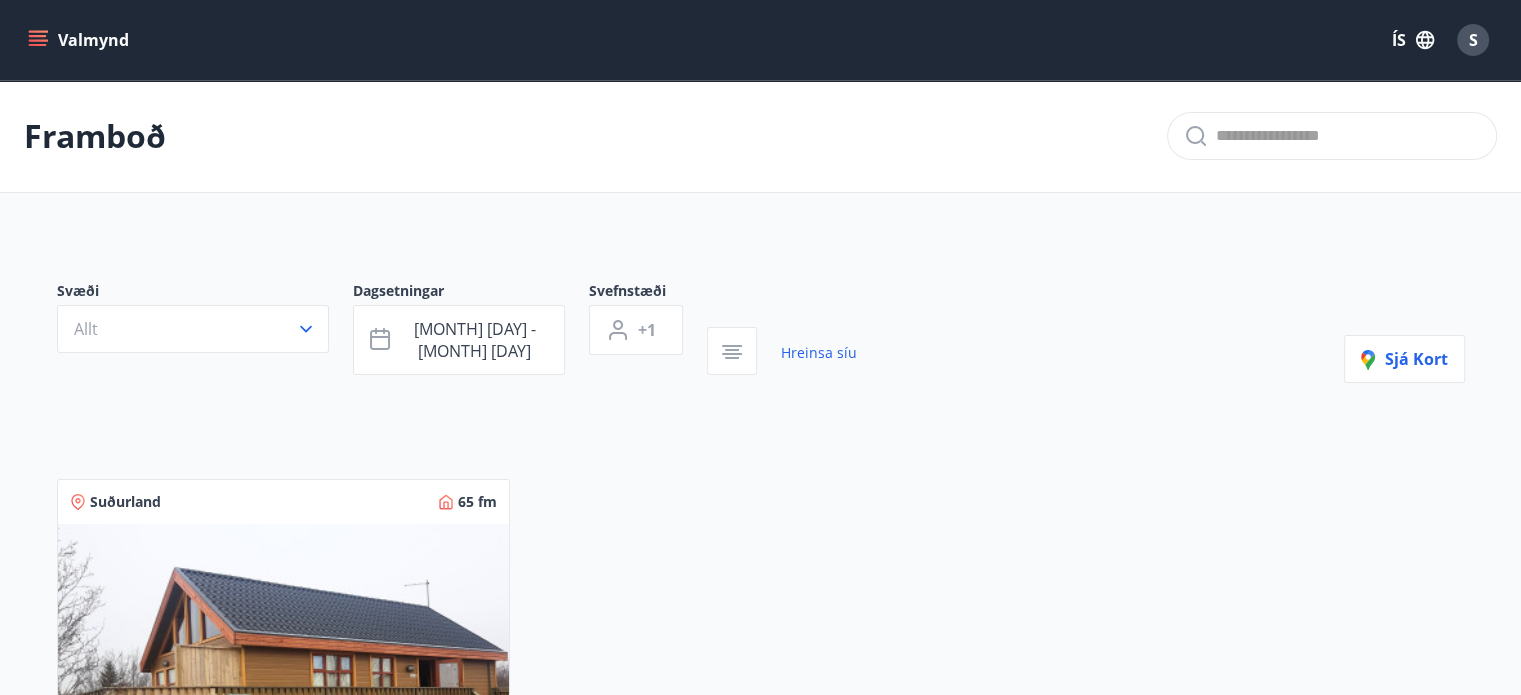 type 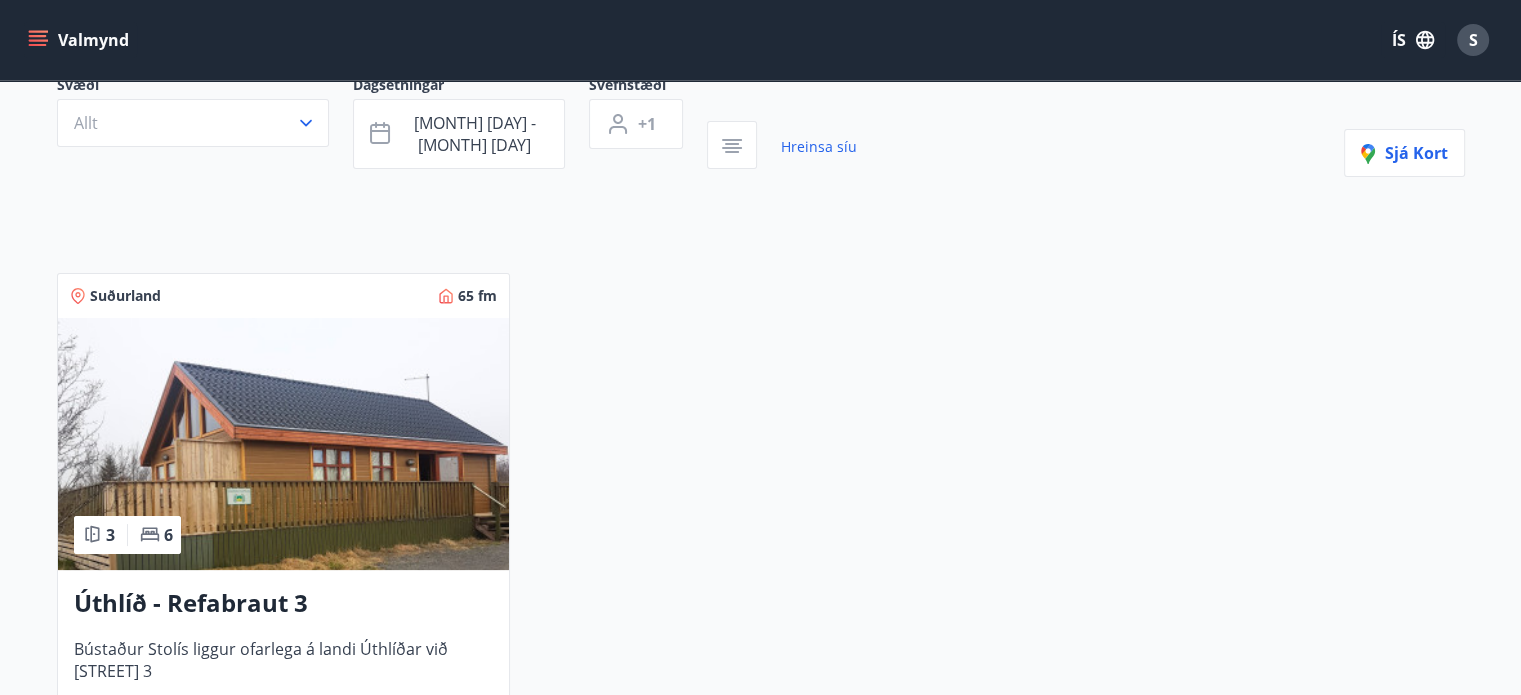scroll, scrollTop: 440, scrollLeft: 0, axis: vertical 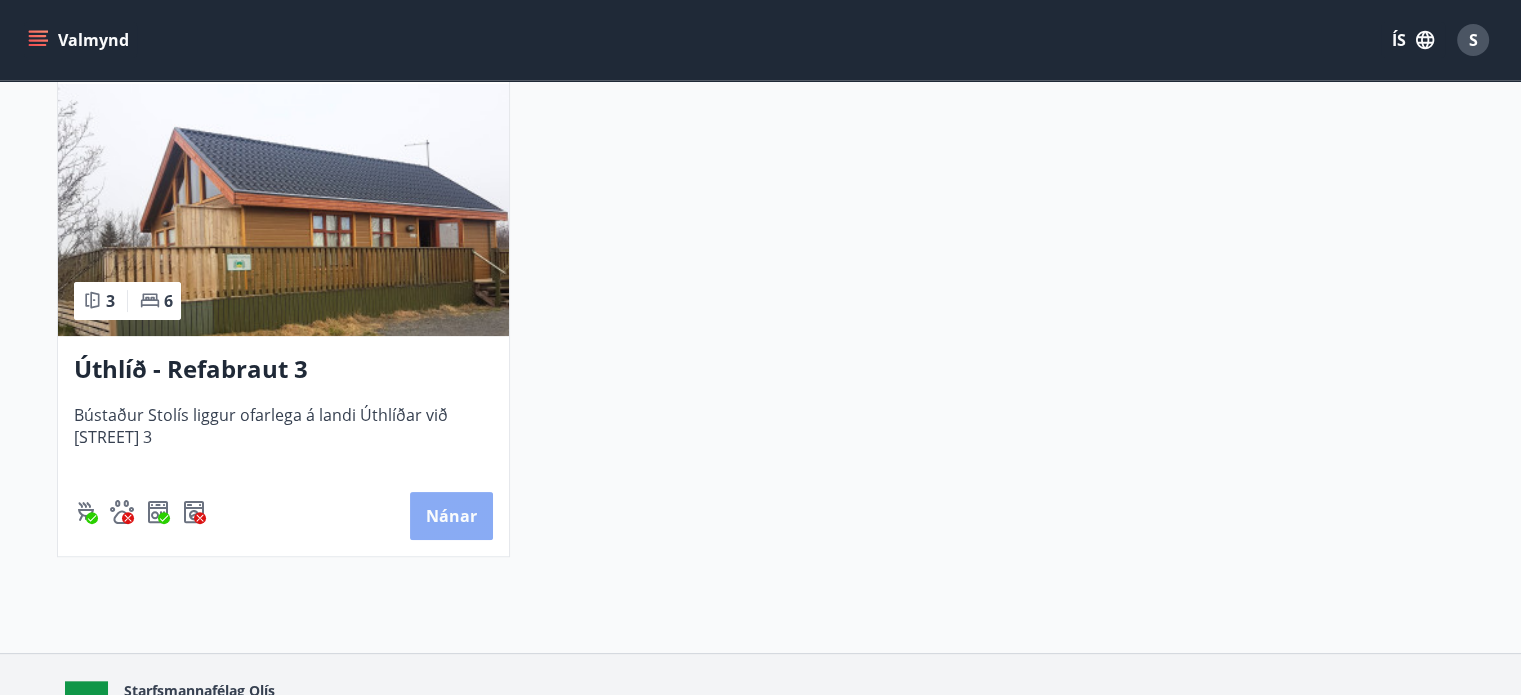click on "Nánar" at bounding box center (451, 516) 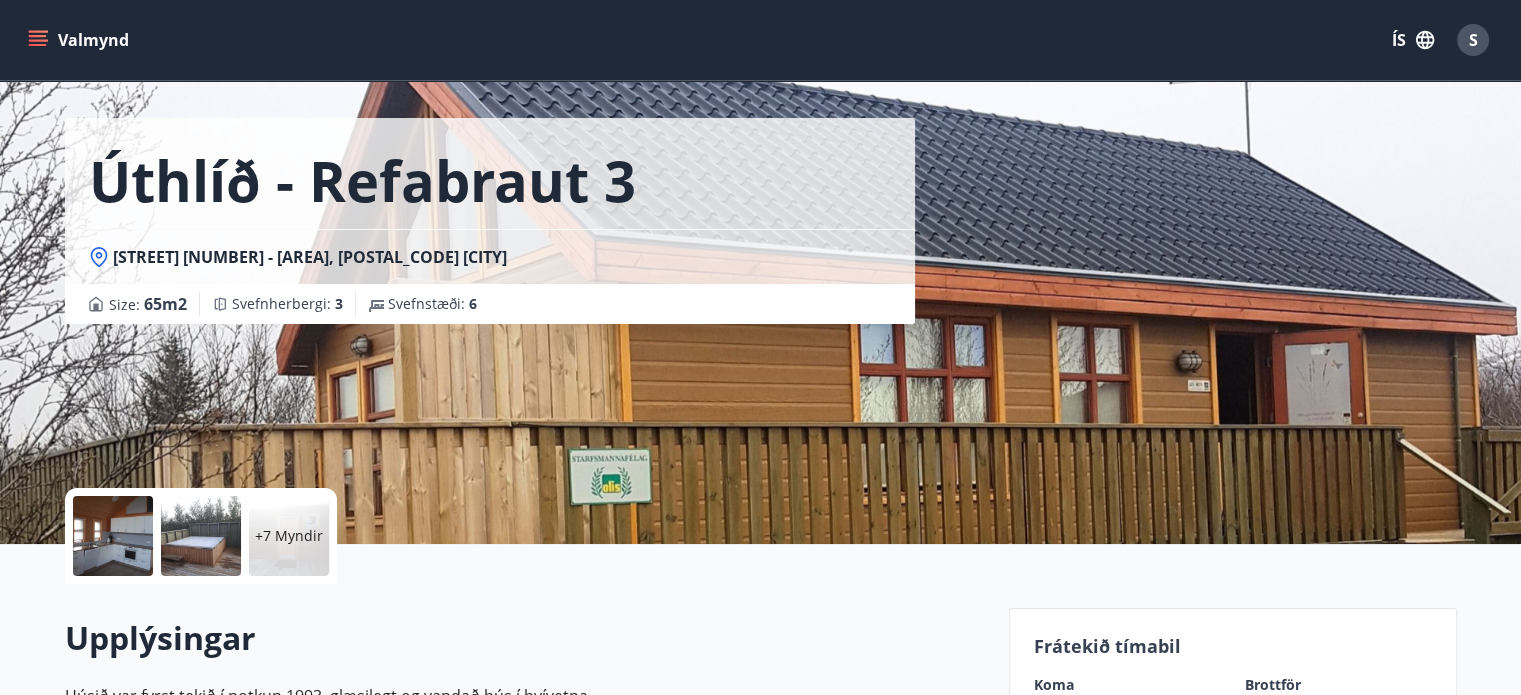 scroll, scrollTop: 0, scrollLeft: 0, axis: both 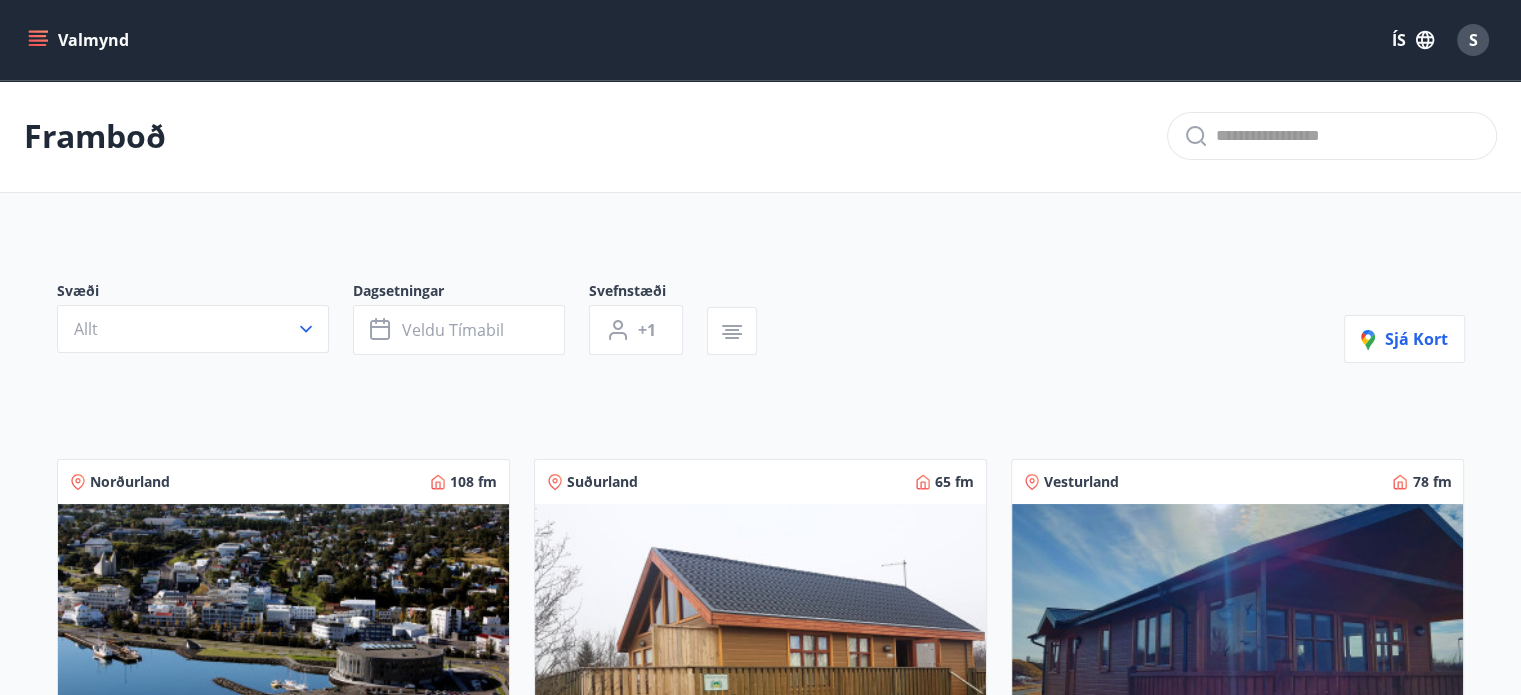 click at bounding box center (38, 40) 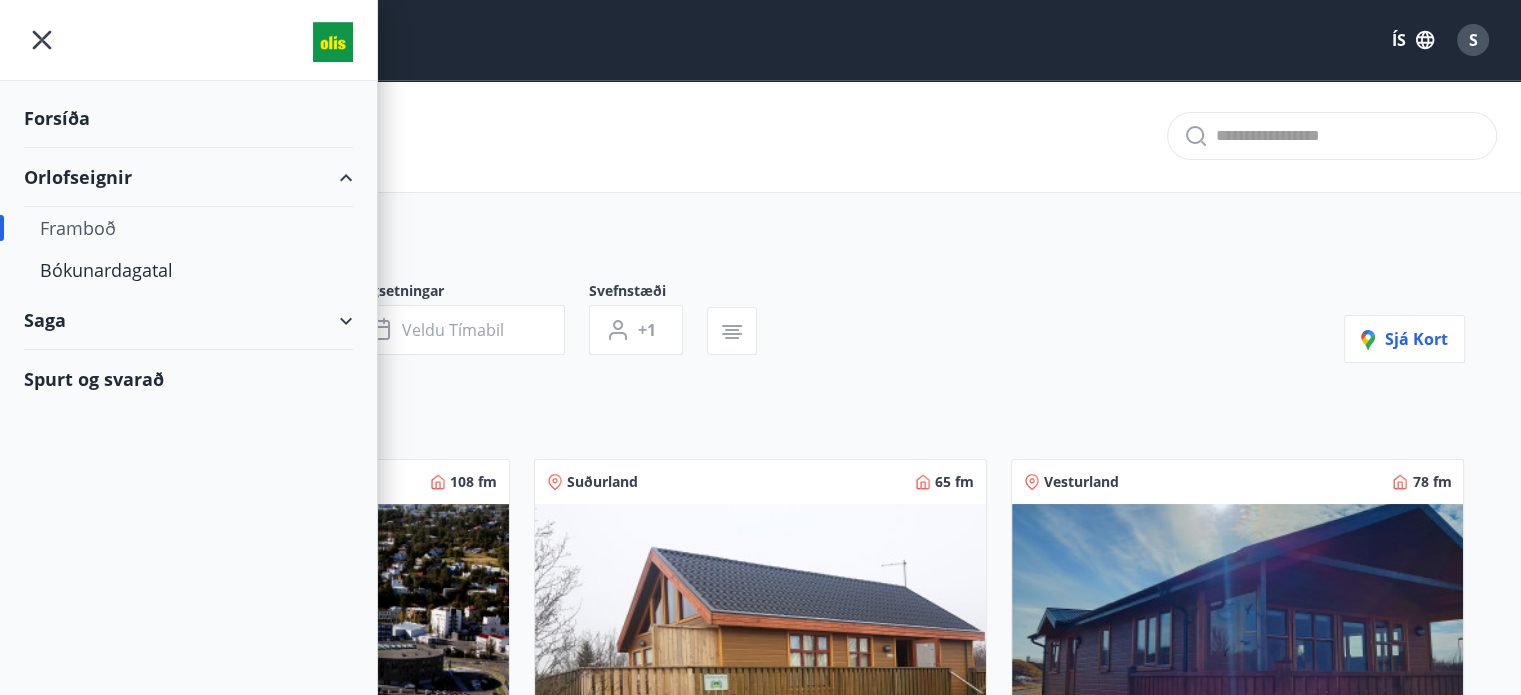 click on "Saga" at bounding box center (188, 320) 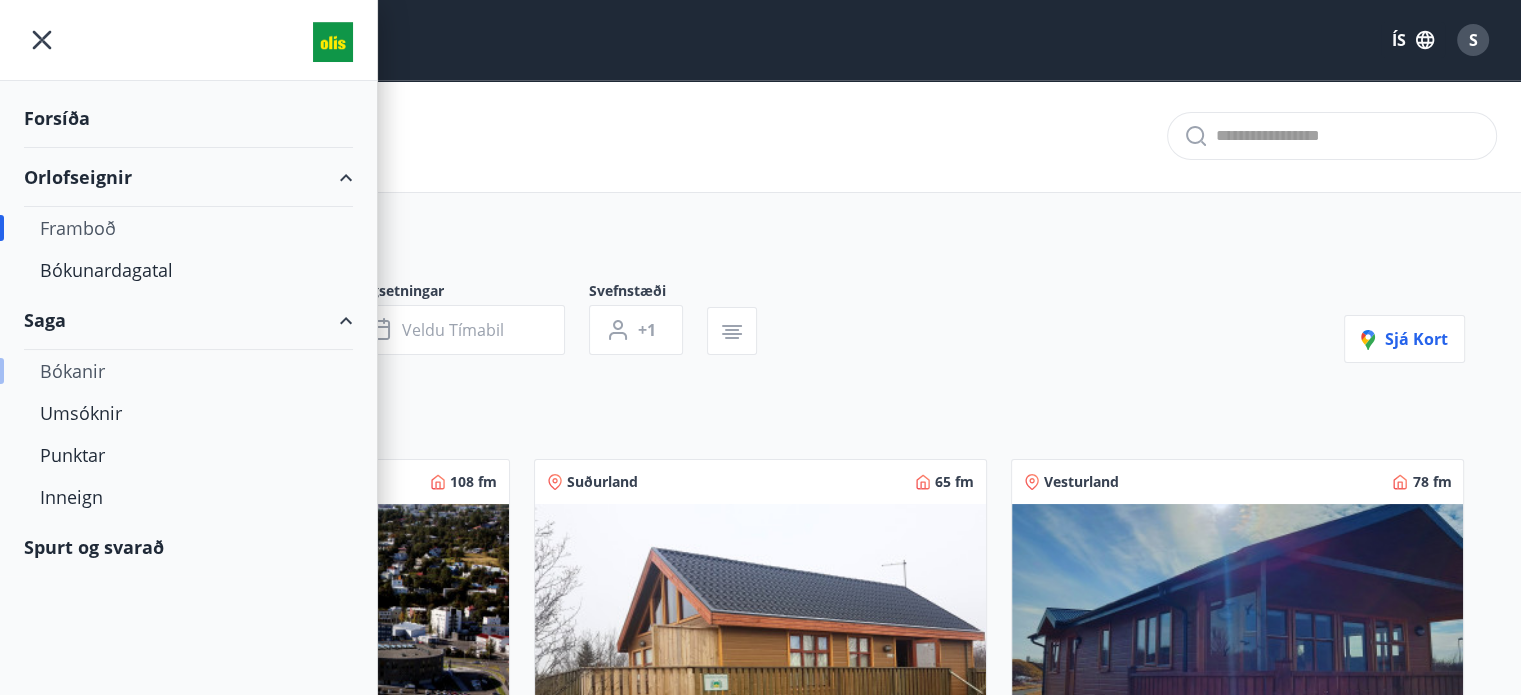 click on "Bókanir" at bounding box center [188, 371] 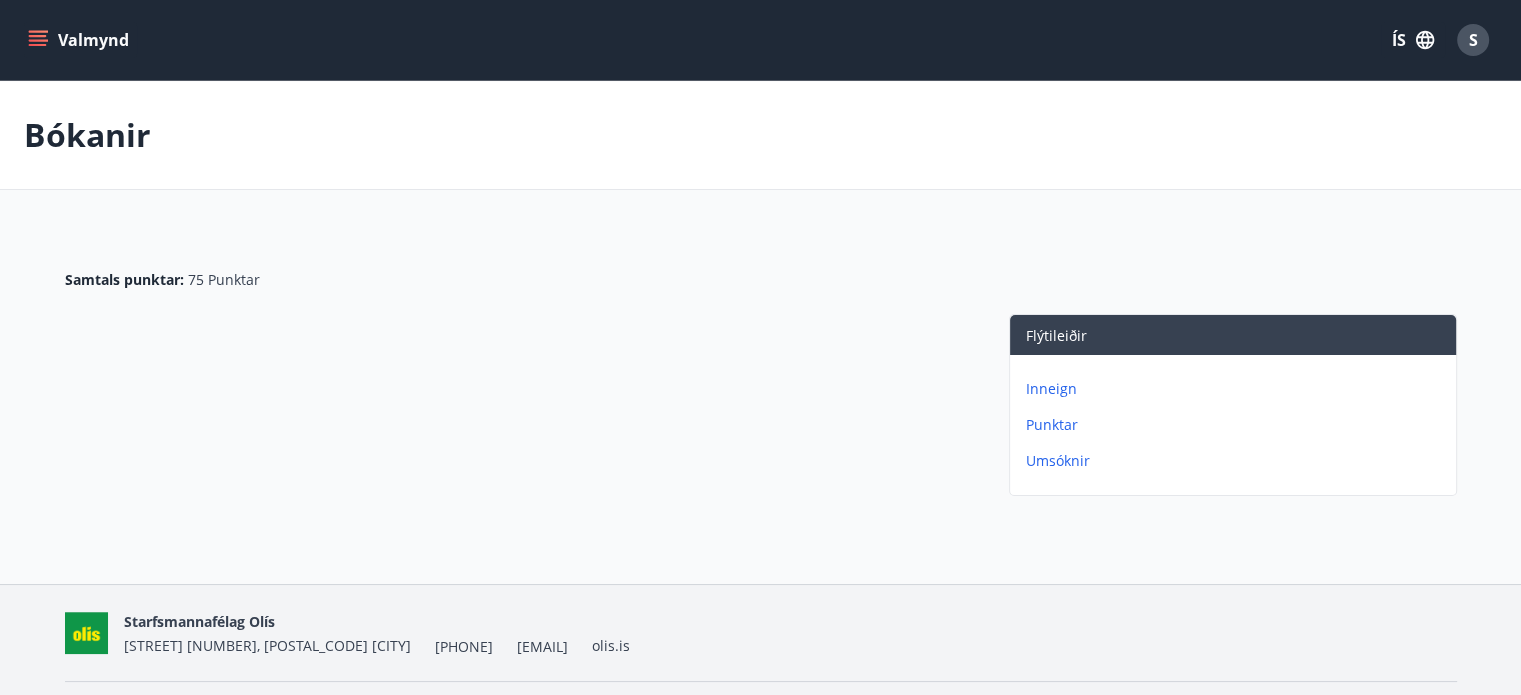 click on "Inneign" at bounding box center (1237, 389) 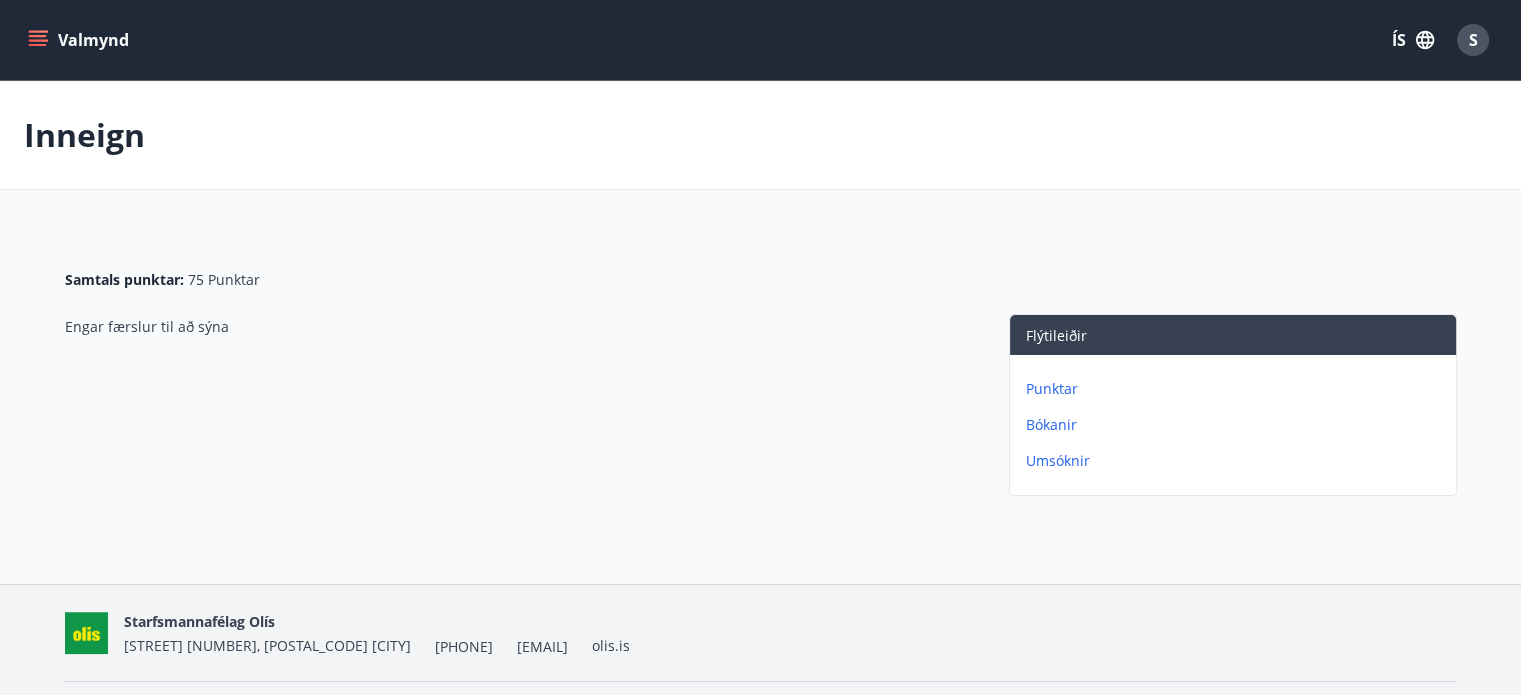 click at bounding box center (38, 40) 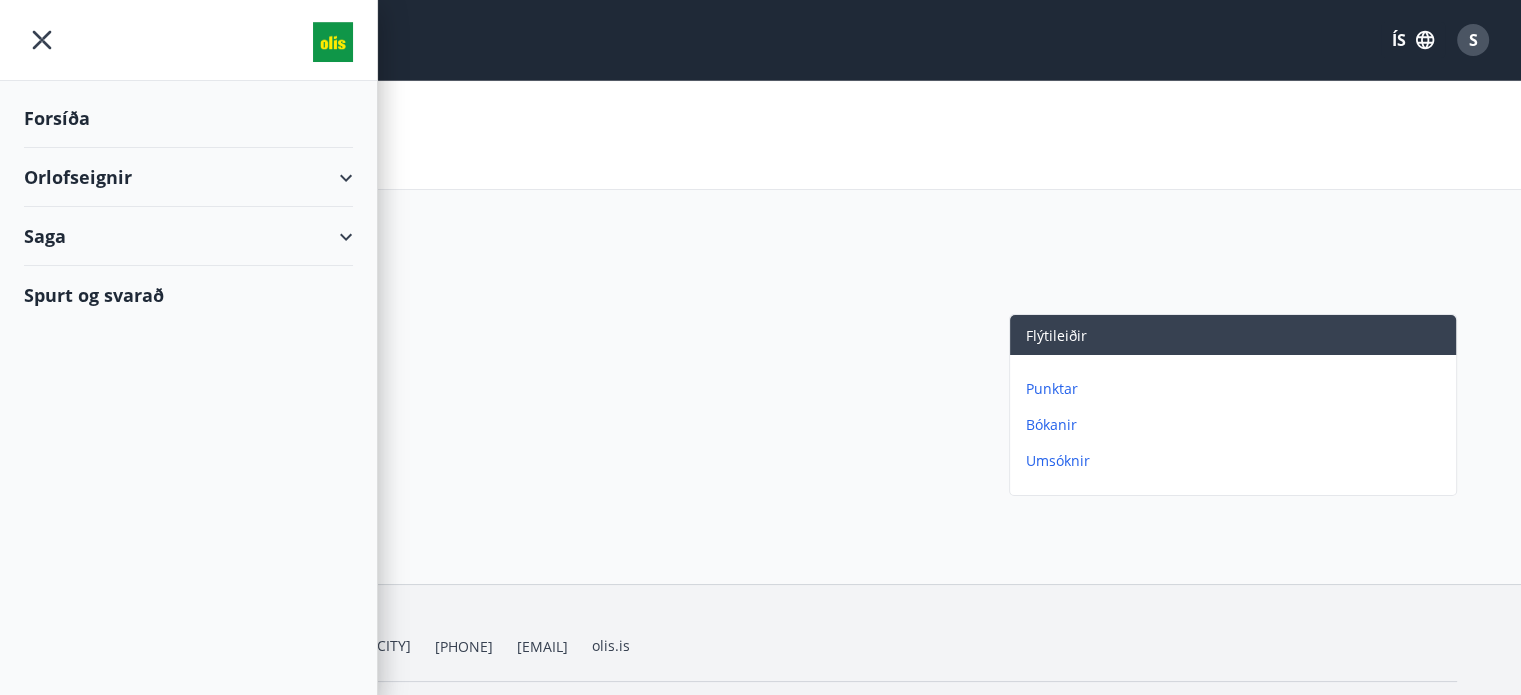 click on "Saga" at bounding box center (188, 236) 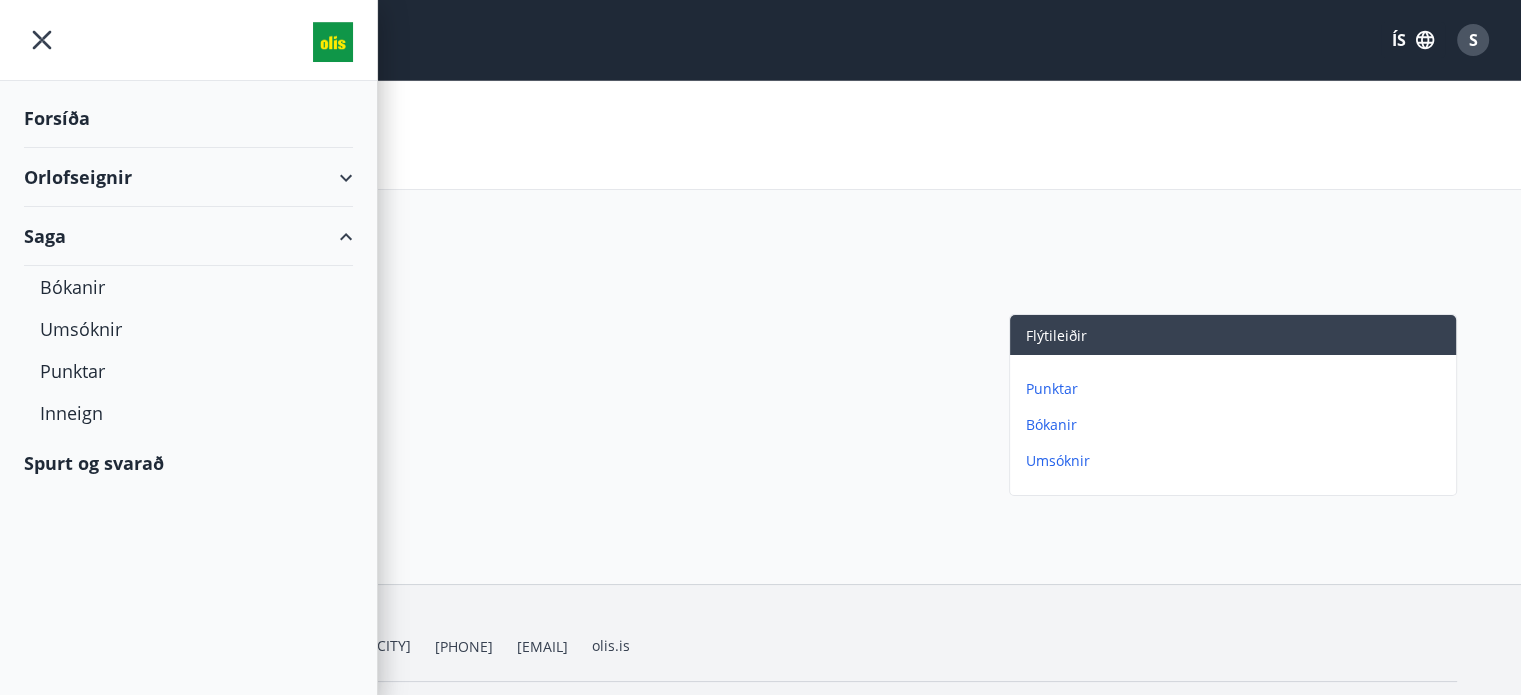 click on "Forsíða" at bounding box center (188, 118) 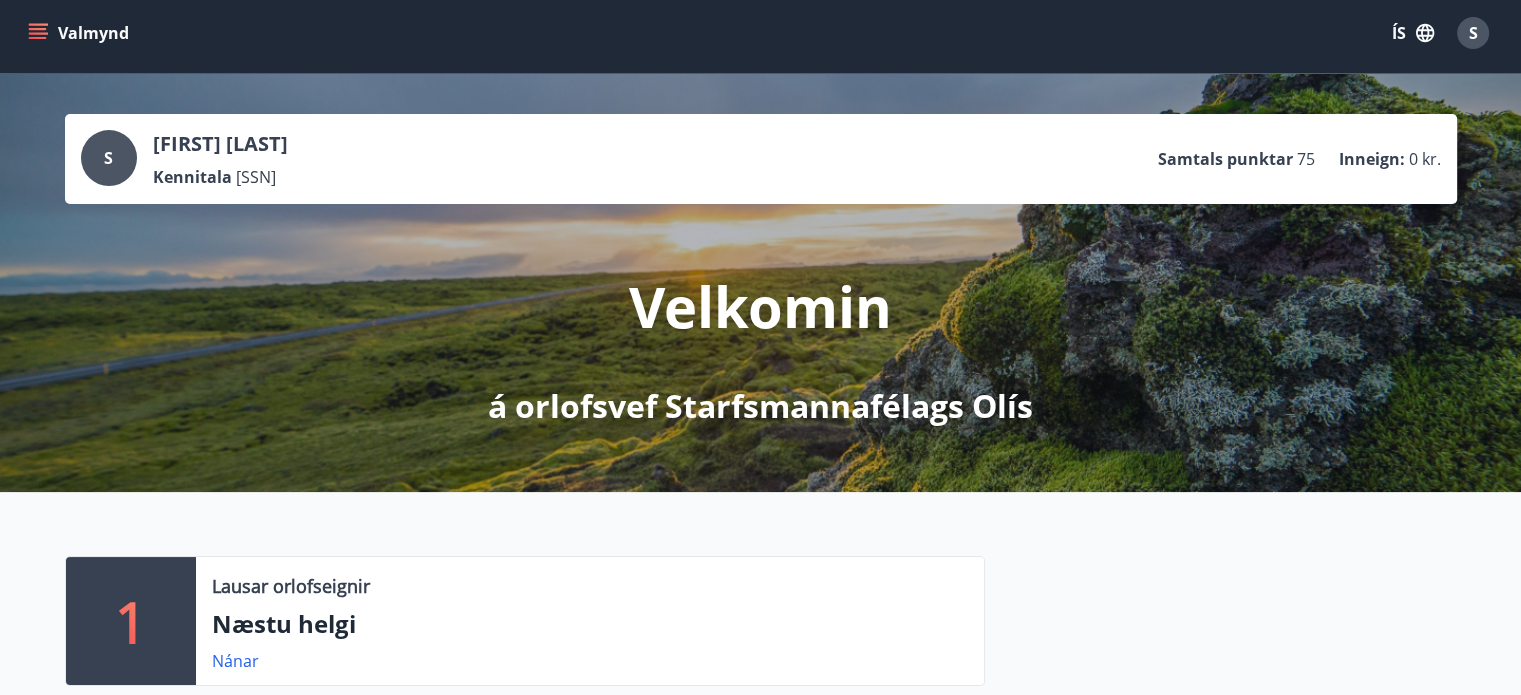 scroll, scrollTop: 0, scrollLeft: 0, axis: both 